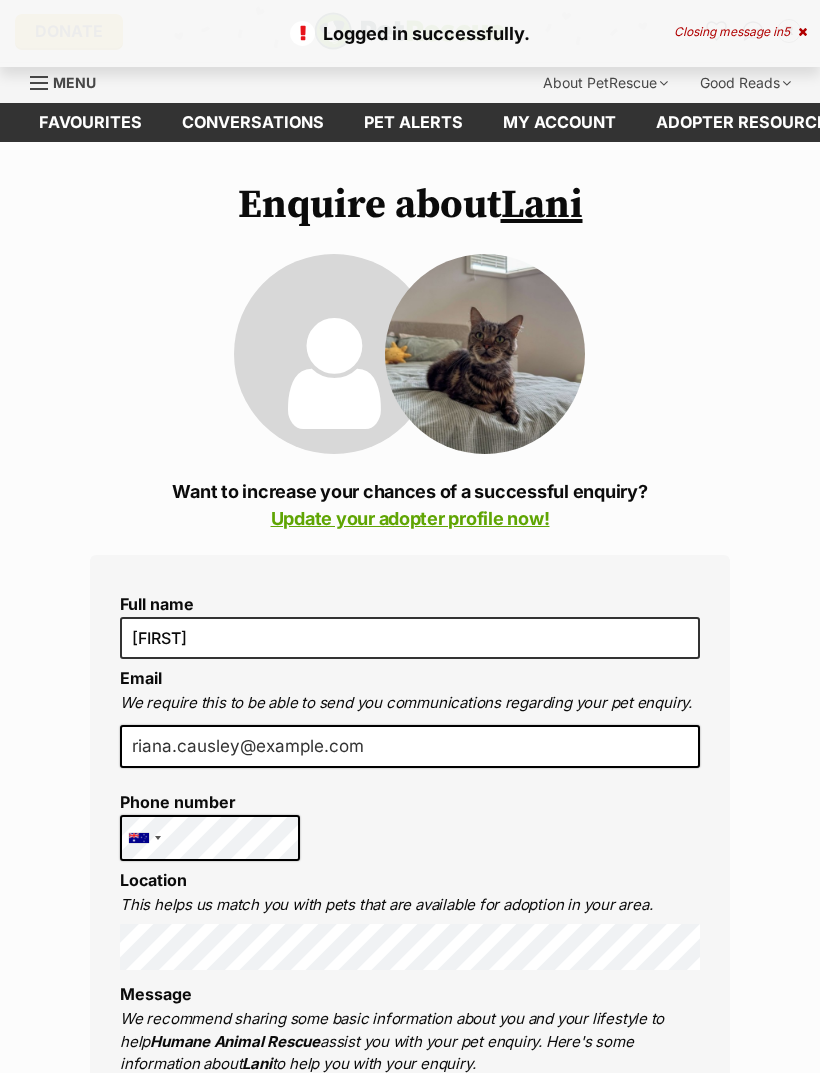 scroll, scrollTop: 0, scrollLeft: 0, axis: both 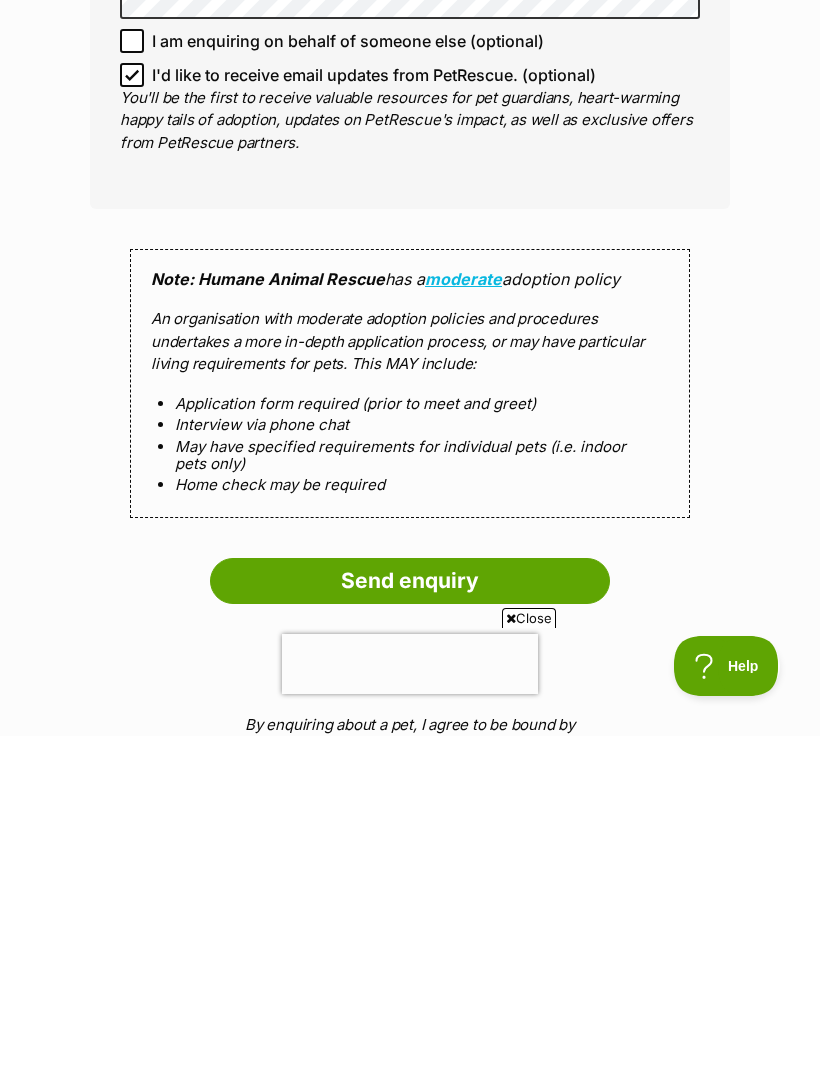 click on "Send enquiry" at bounding box center (410, 918) 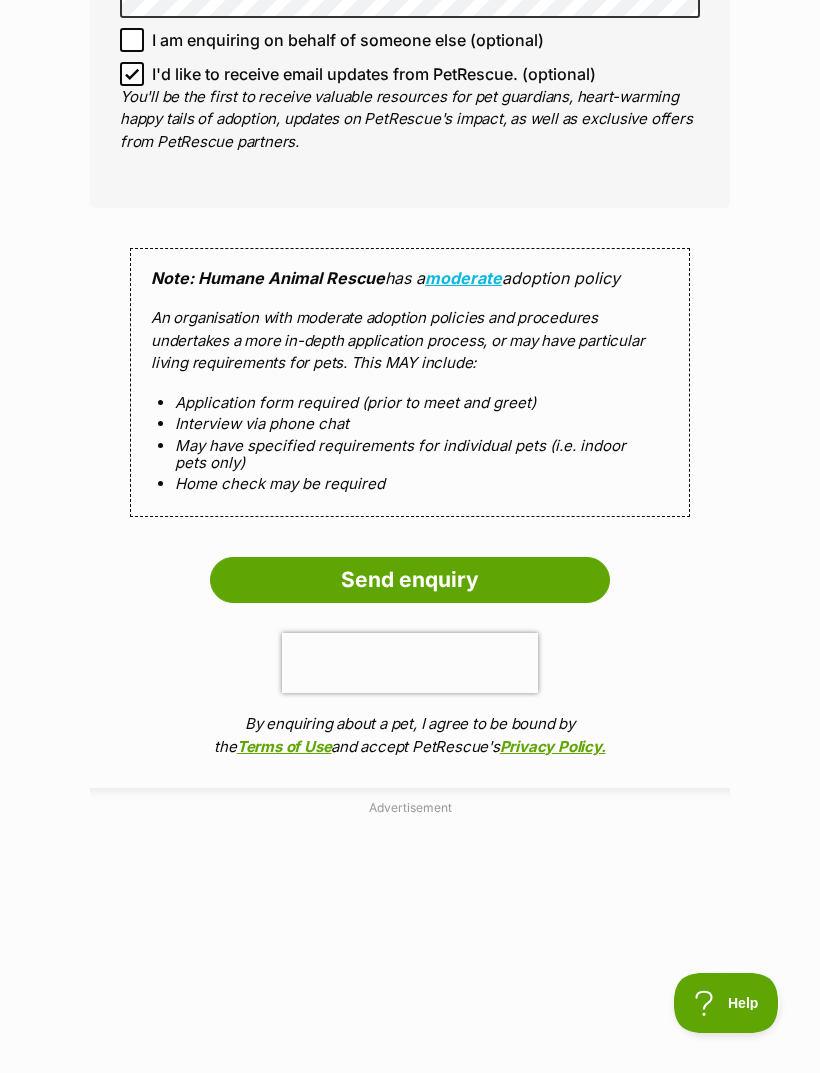 scroll, scrollTop: 1705, scrollLeft: 0, axis: vertical 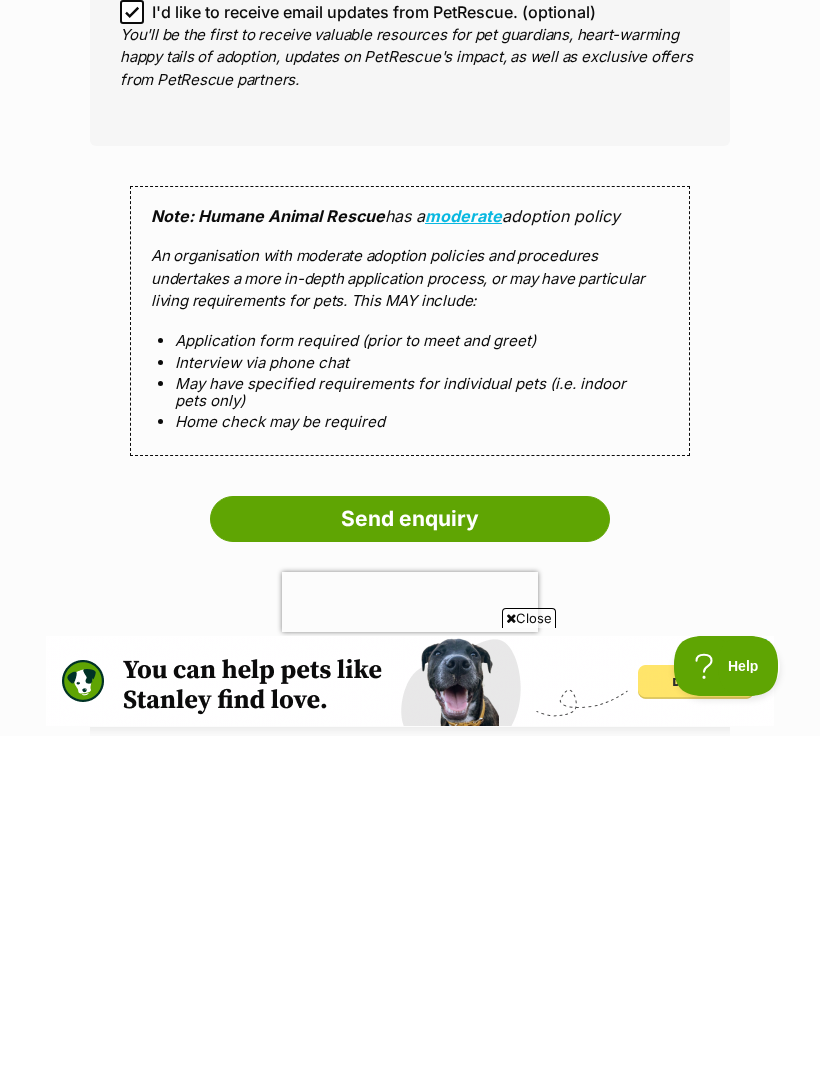 click on "Send enquiry" at bounding box center [410, 856] 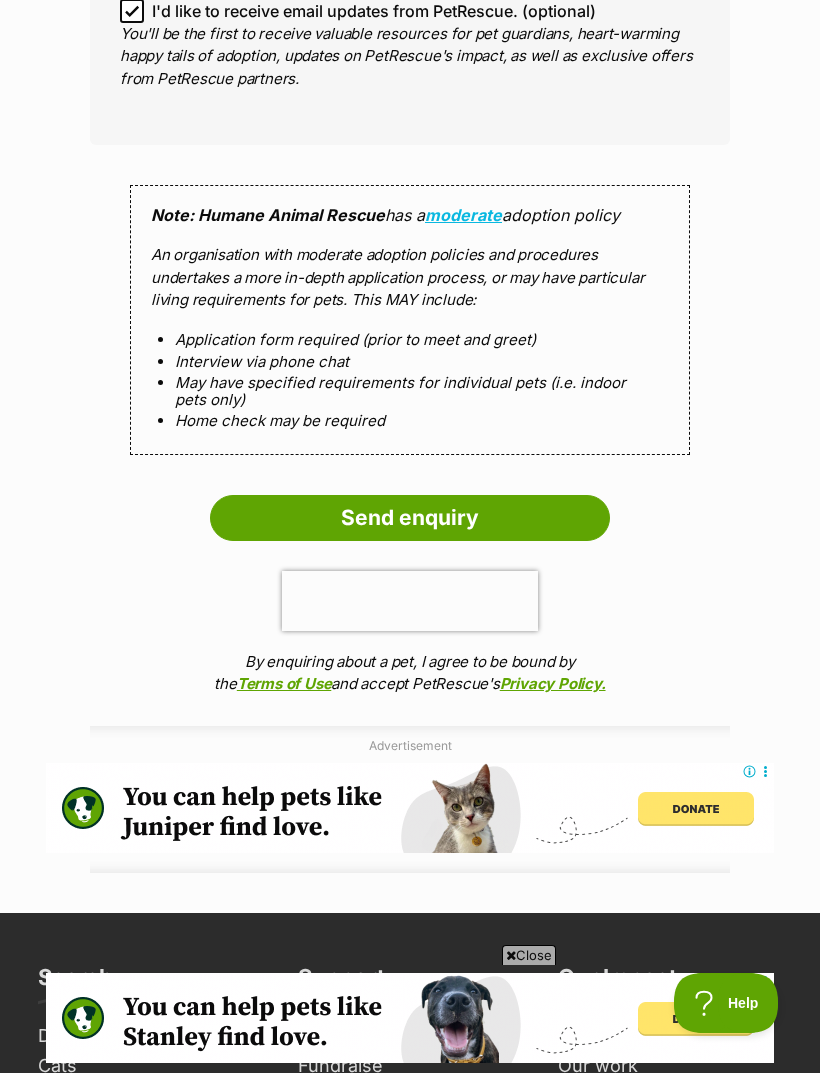 scroll, scrollTop: 1918, scrollLeft: 0, axis: vertical 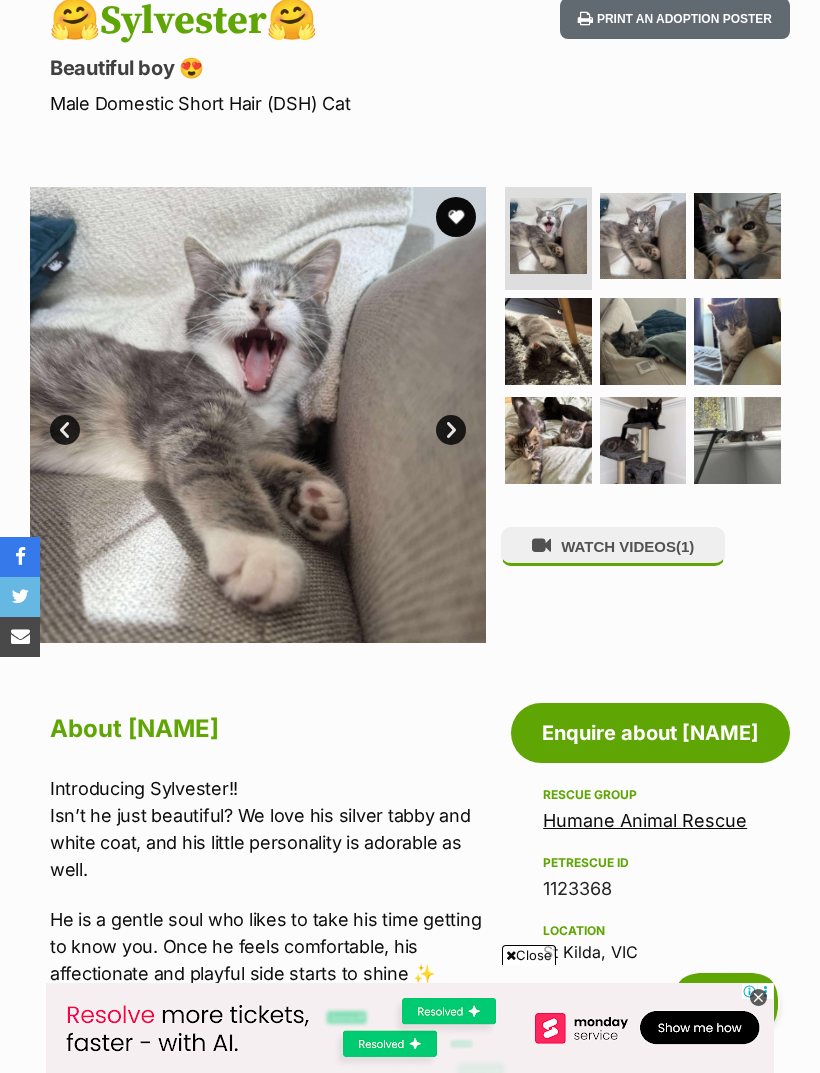click at bounding box center [643, 236] 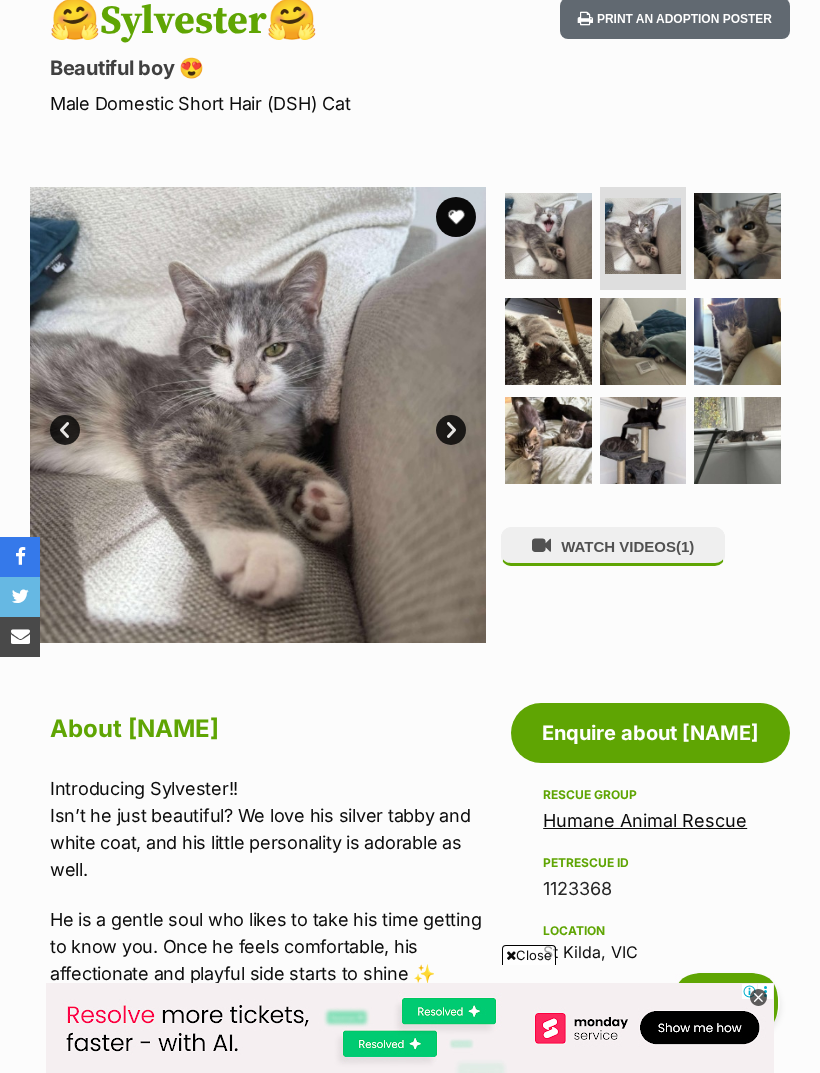click at bounding box center (737, 236) 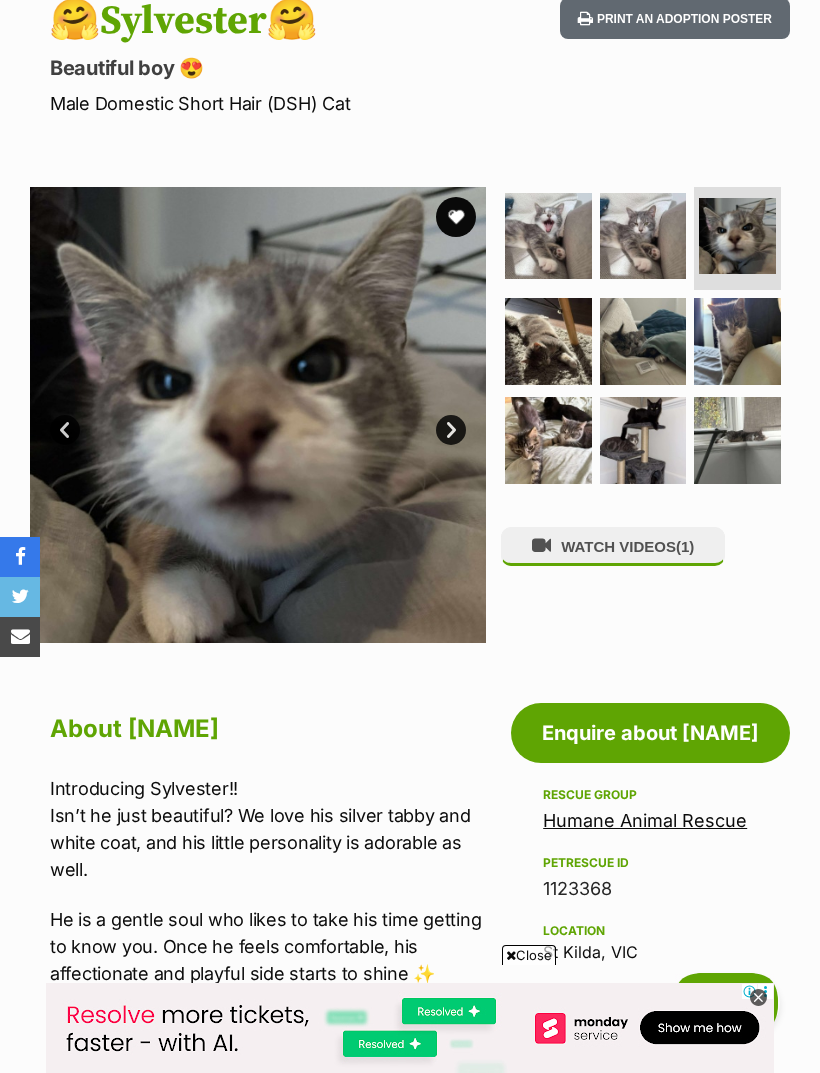 click at bounding box center [548, 341] 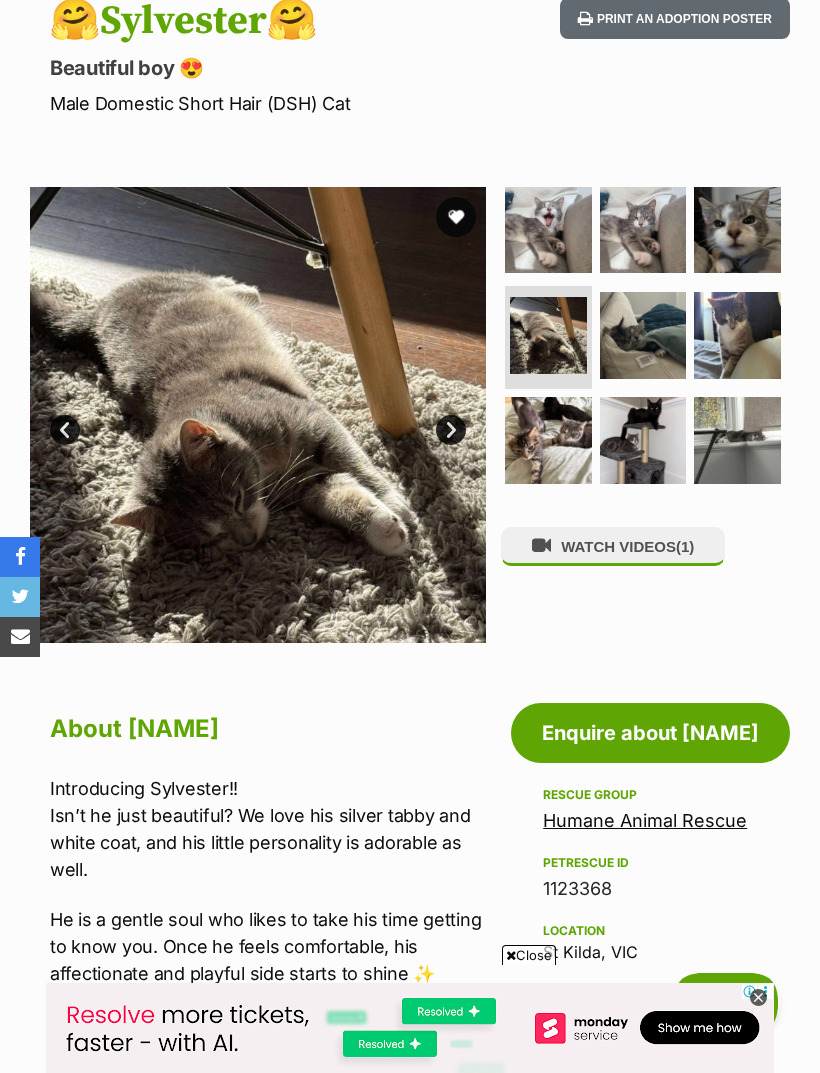 click at bounding box center (643, 335) 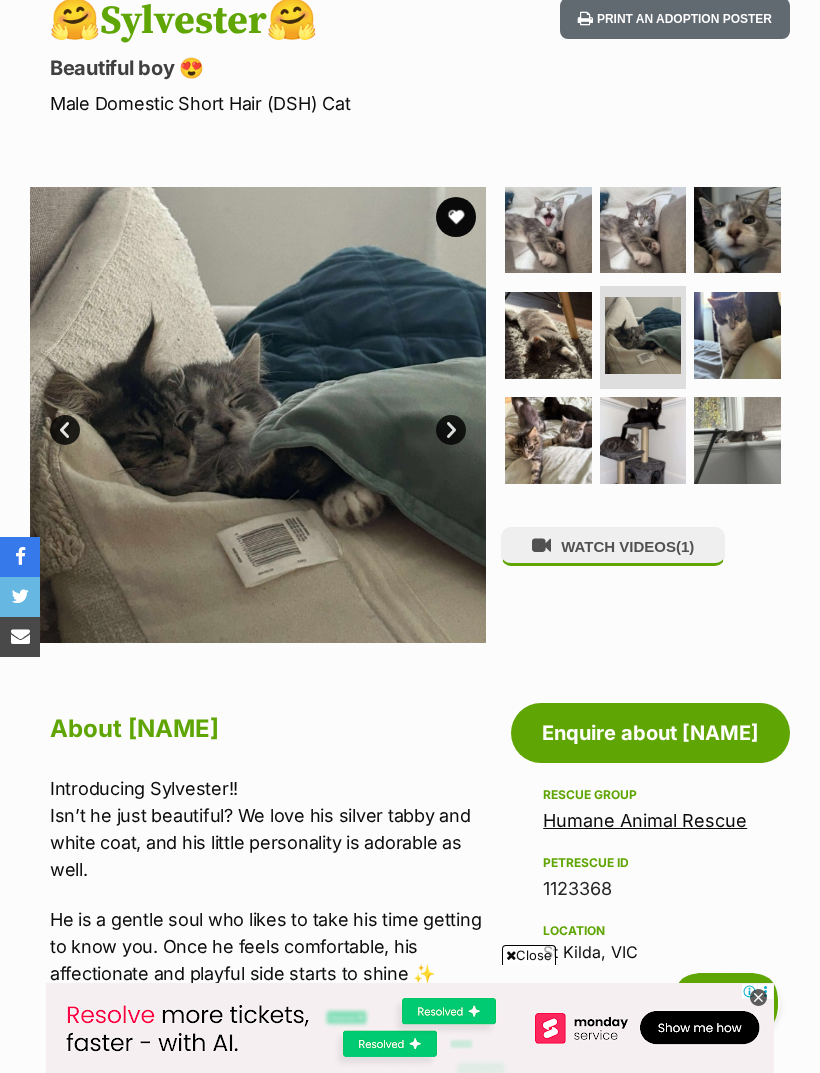 click at bounding box center [737, 335] 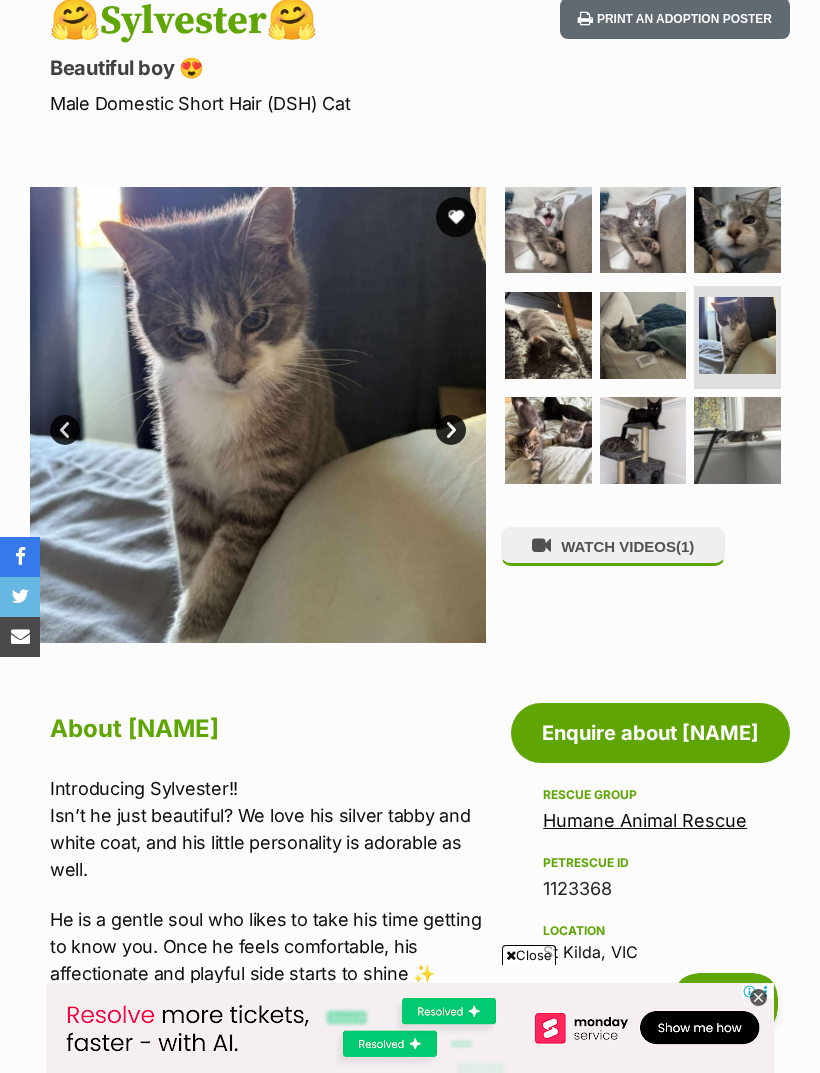 click at bounding box center [548, 440] 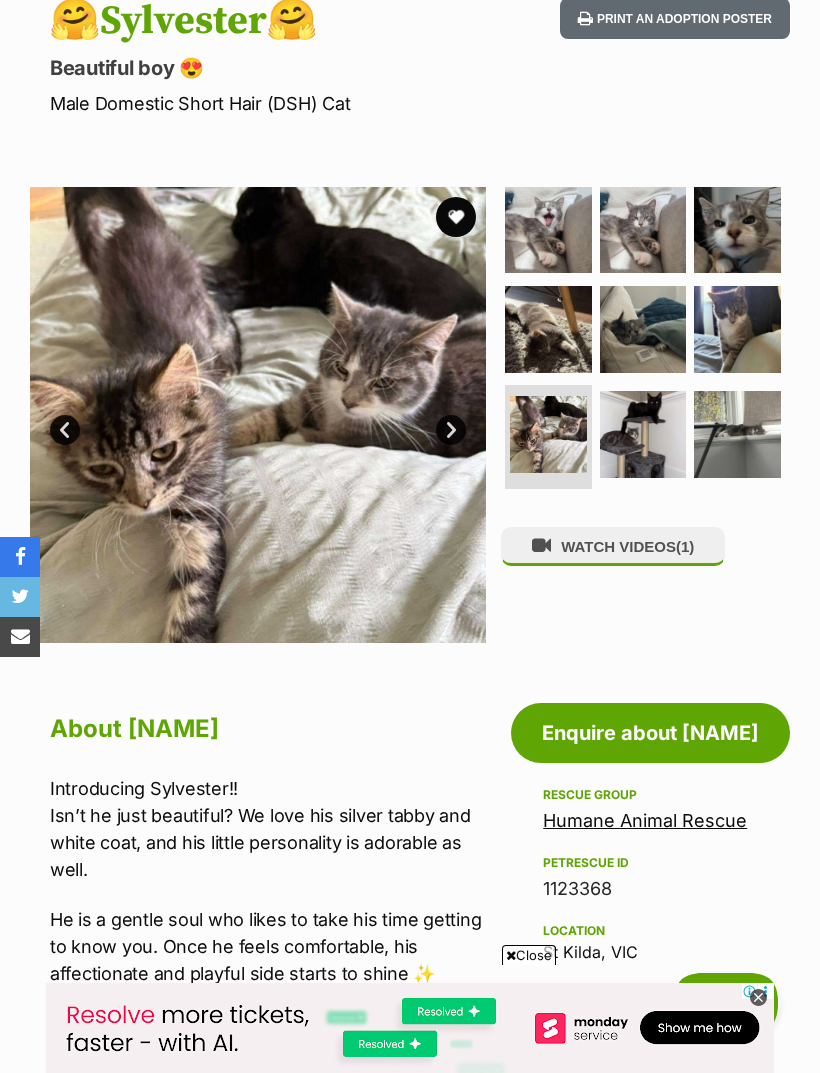 click at bounding box center (643, 434) 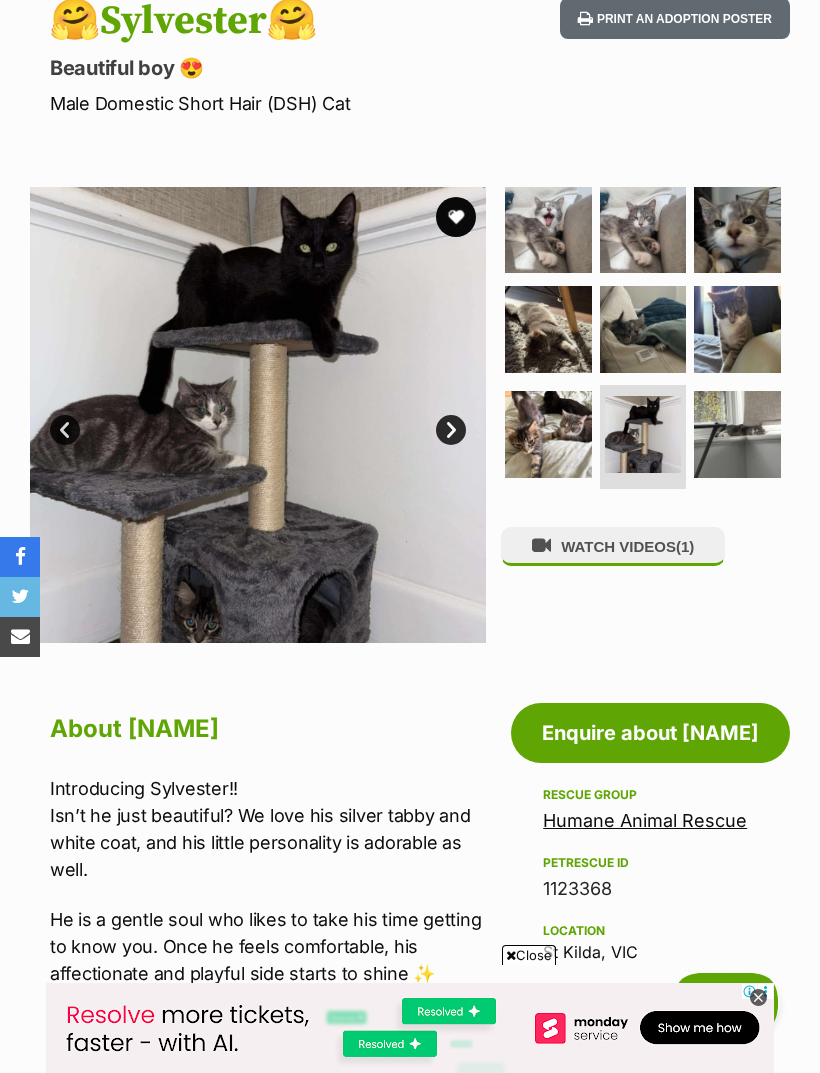 click at bounding box center (737, 434) 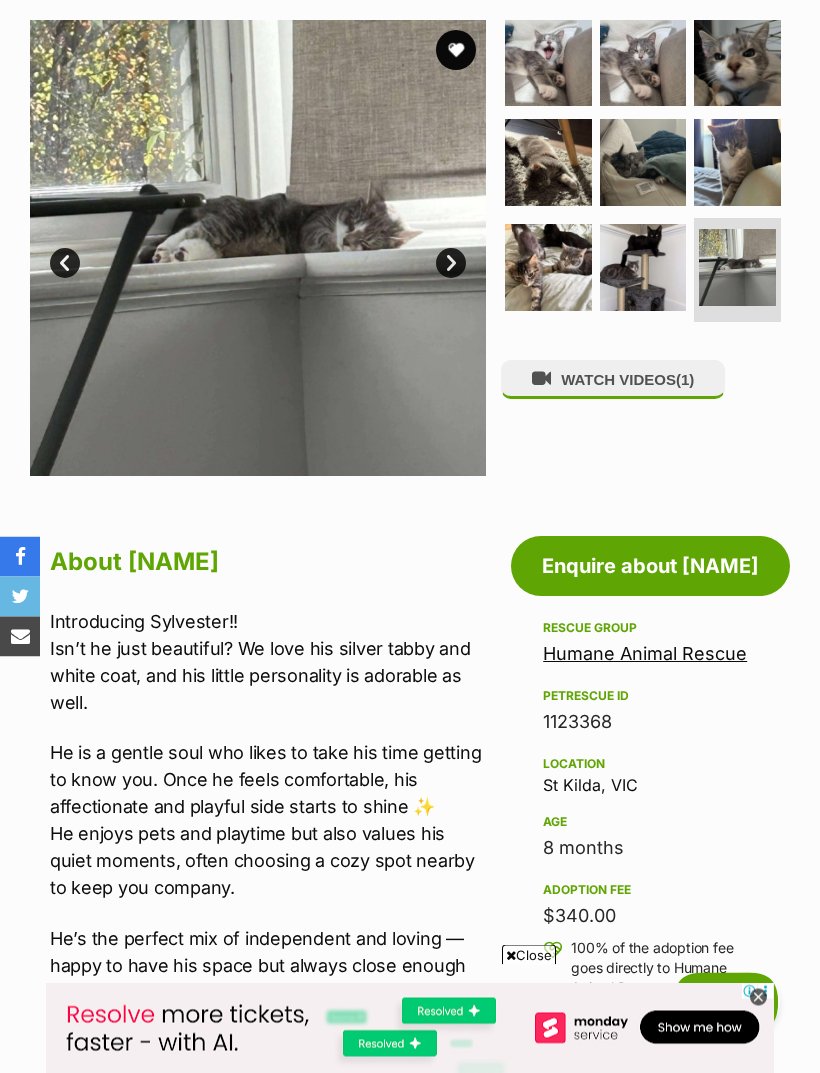 scroll, scrollTop: 385, scrollLeft: 0, axis: vertical 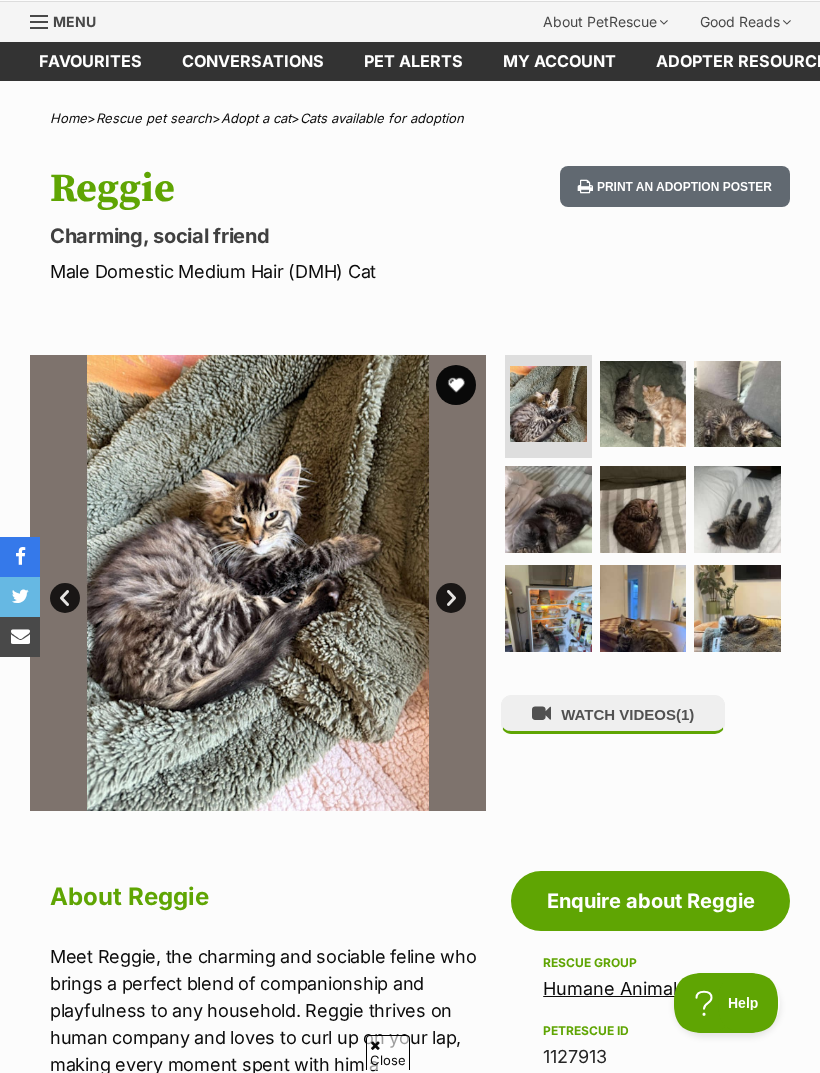click at bounding box center (643, 404) 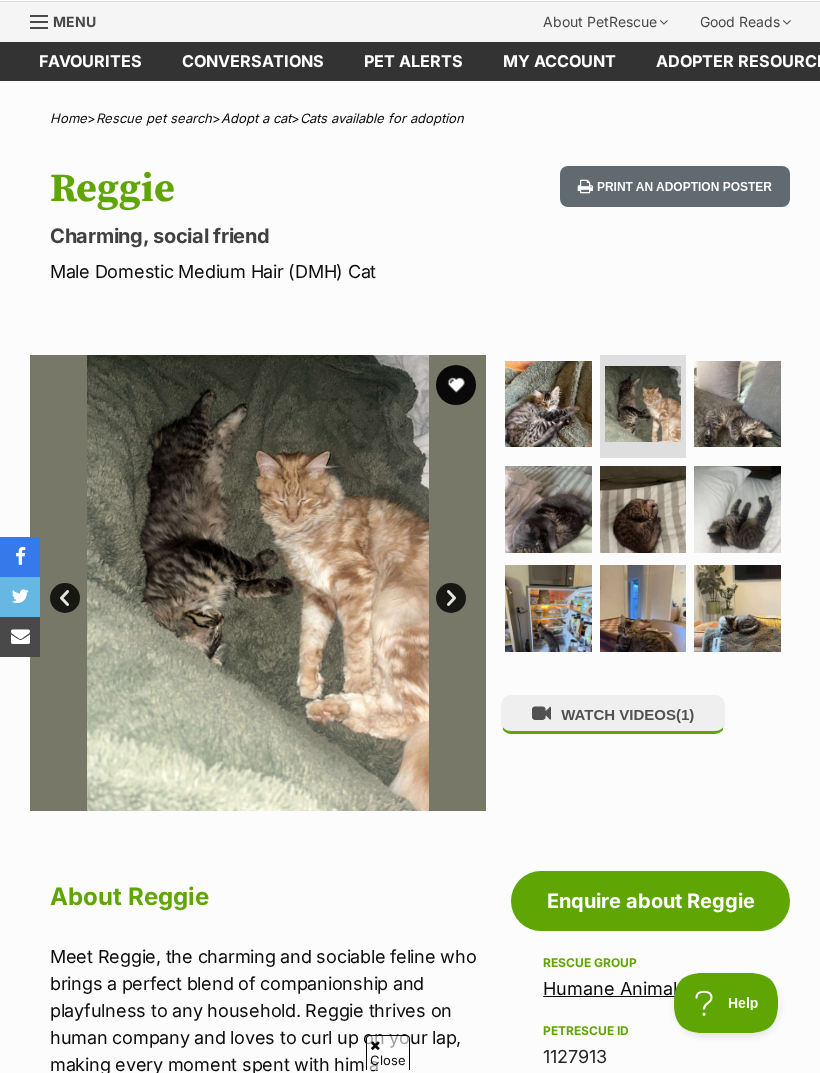 click at bounding box center (737, 404) 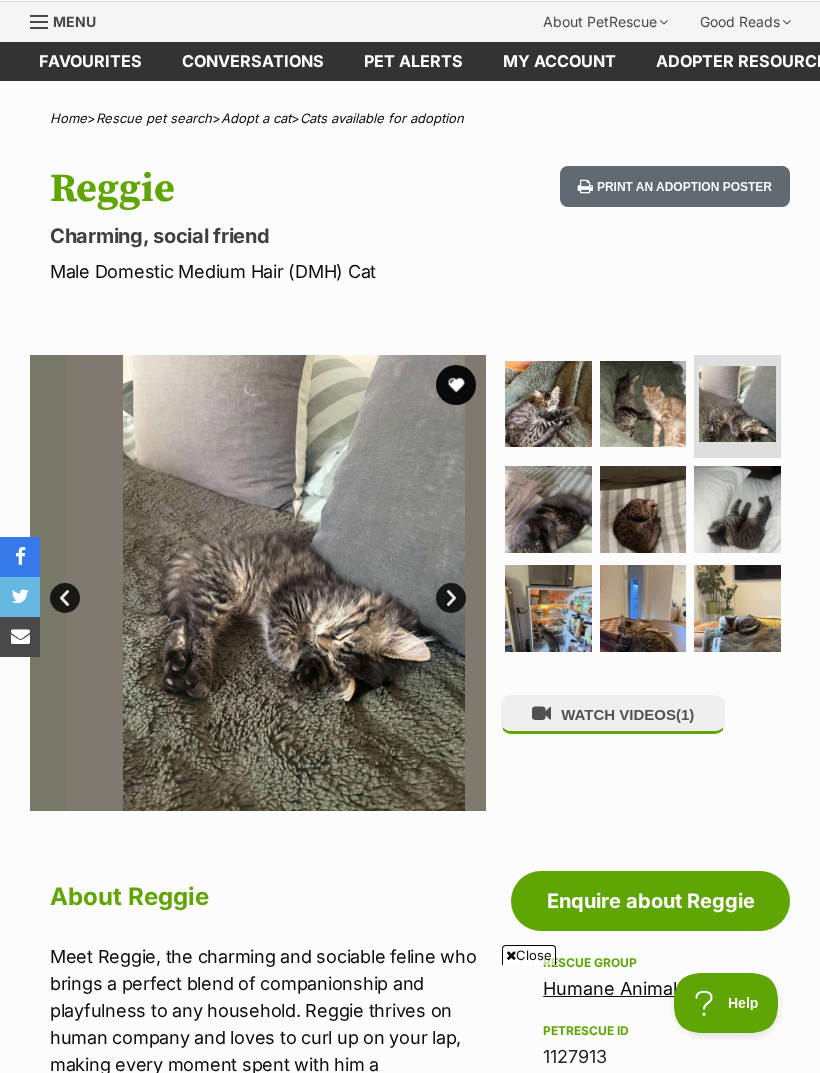scroll, scrollTop: 0, scrollLeft: 0, axis: both 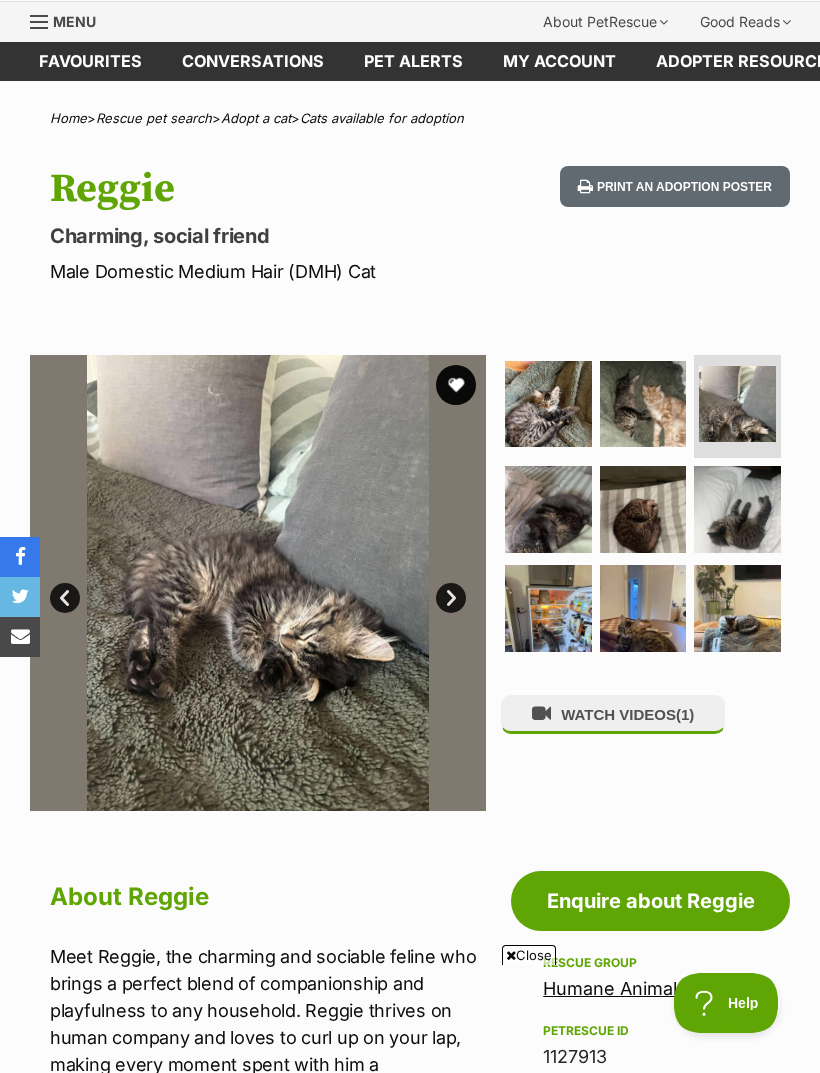 click at bounding box center [737, 509] 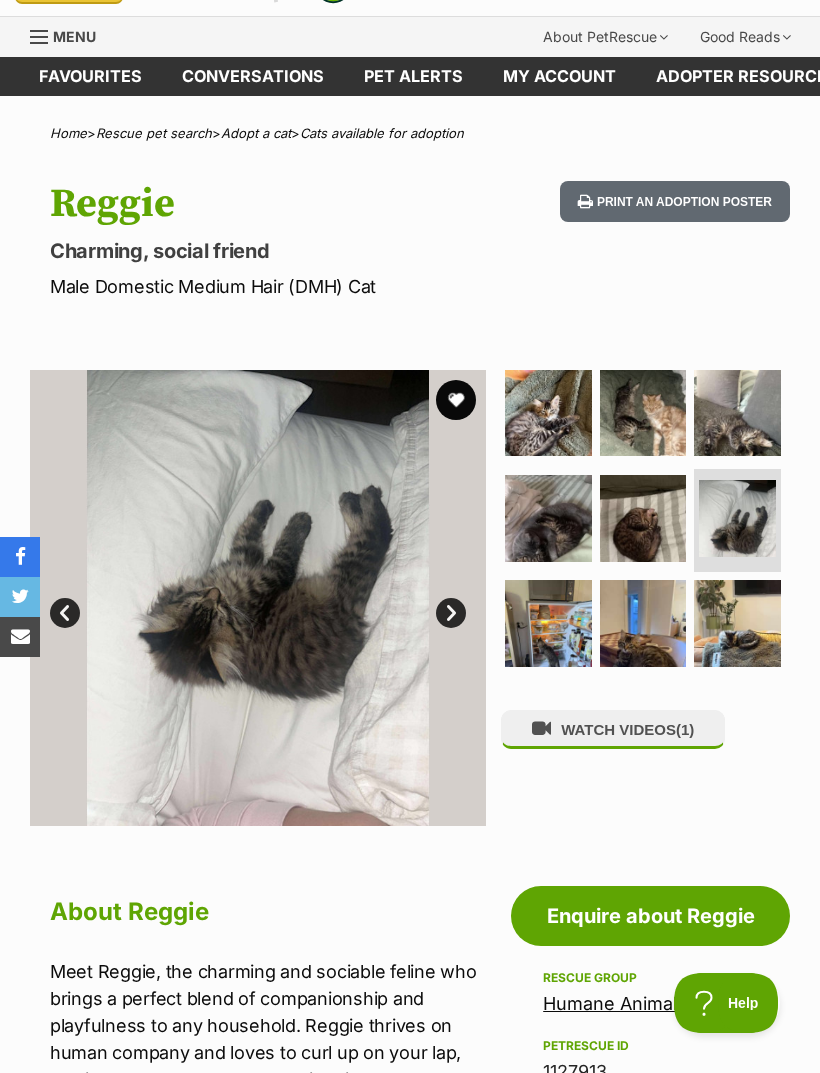 scroll, scrollTop: 47, scrollLeft: 0, axis: vertical 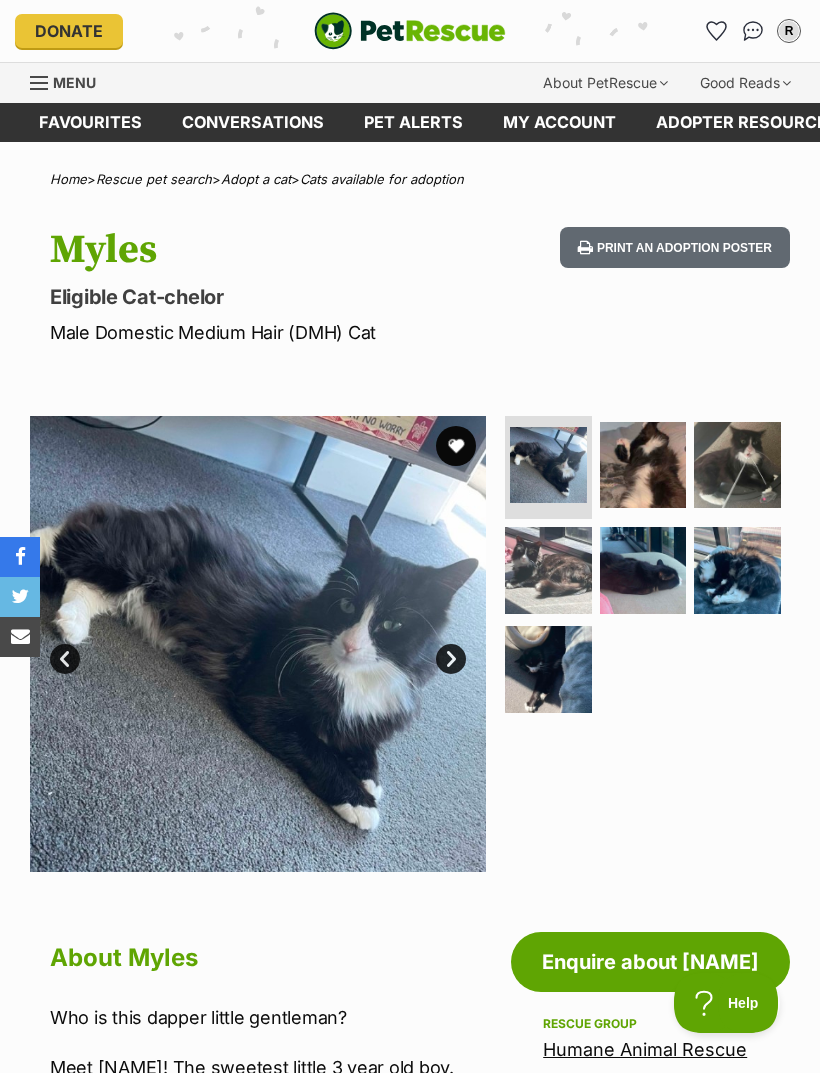 click at bounding box center (643, 465) 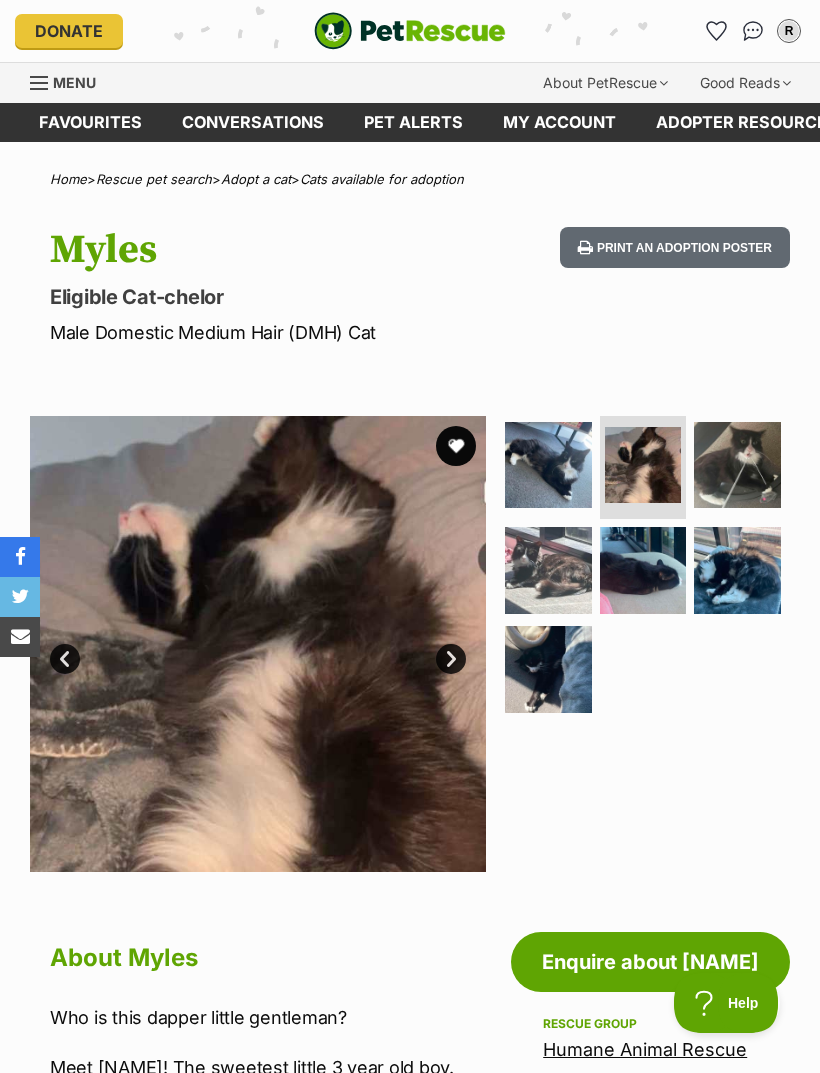 scroll, scrollTop: 0, scrollLeft: 0, axis: both 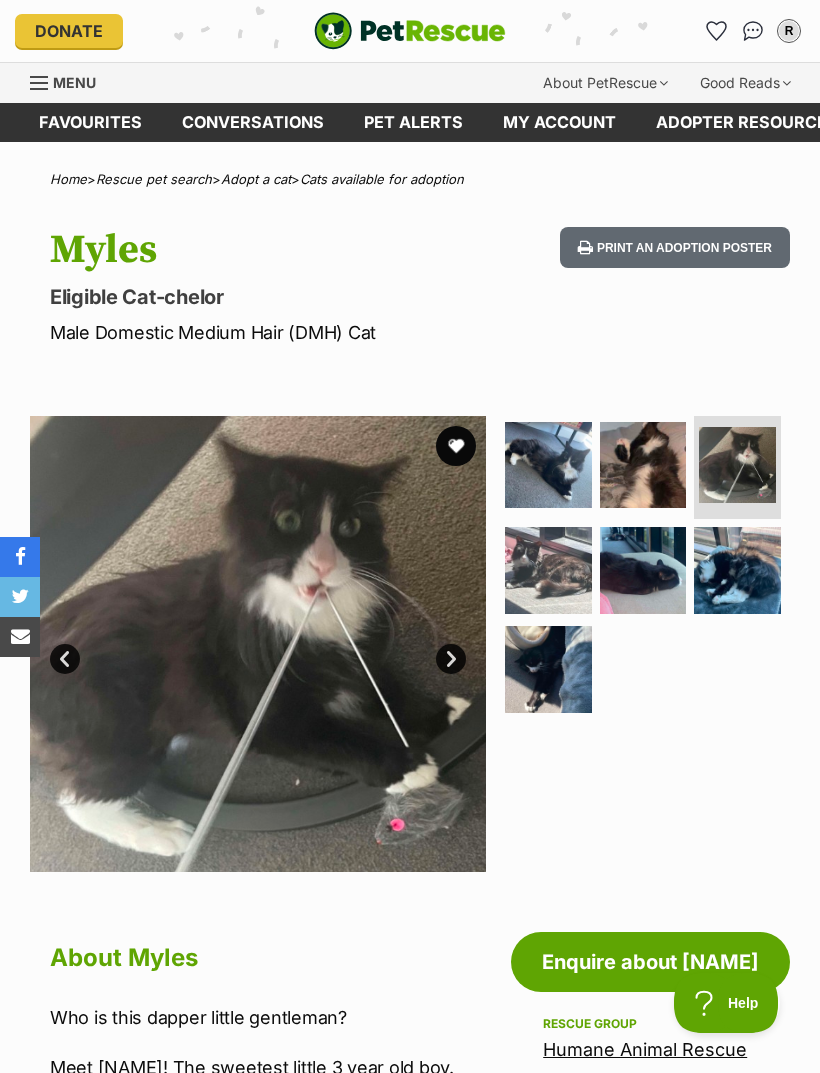 click at bounding box center [548, 570] 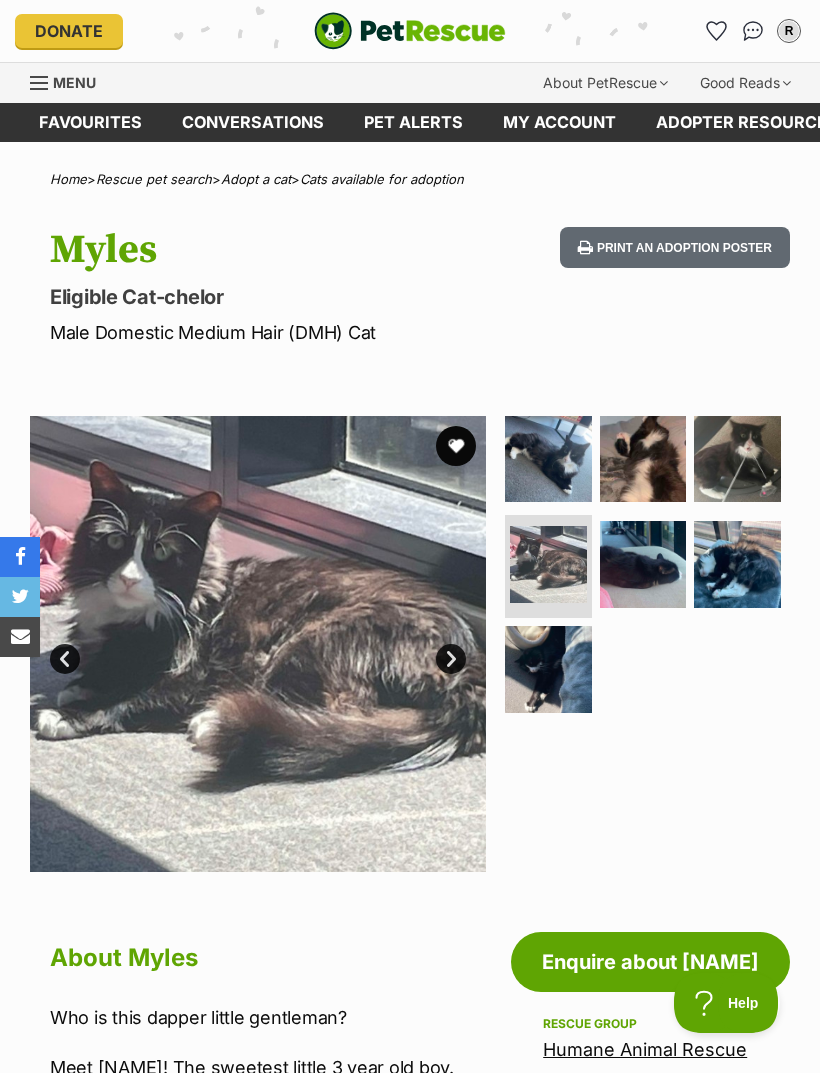click at bounding box center (643, 564) 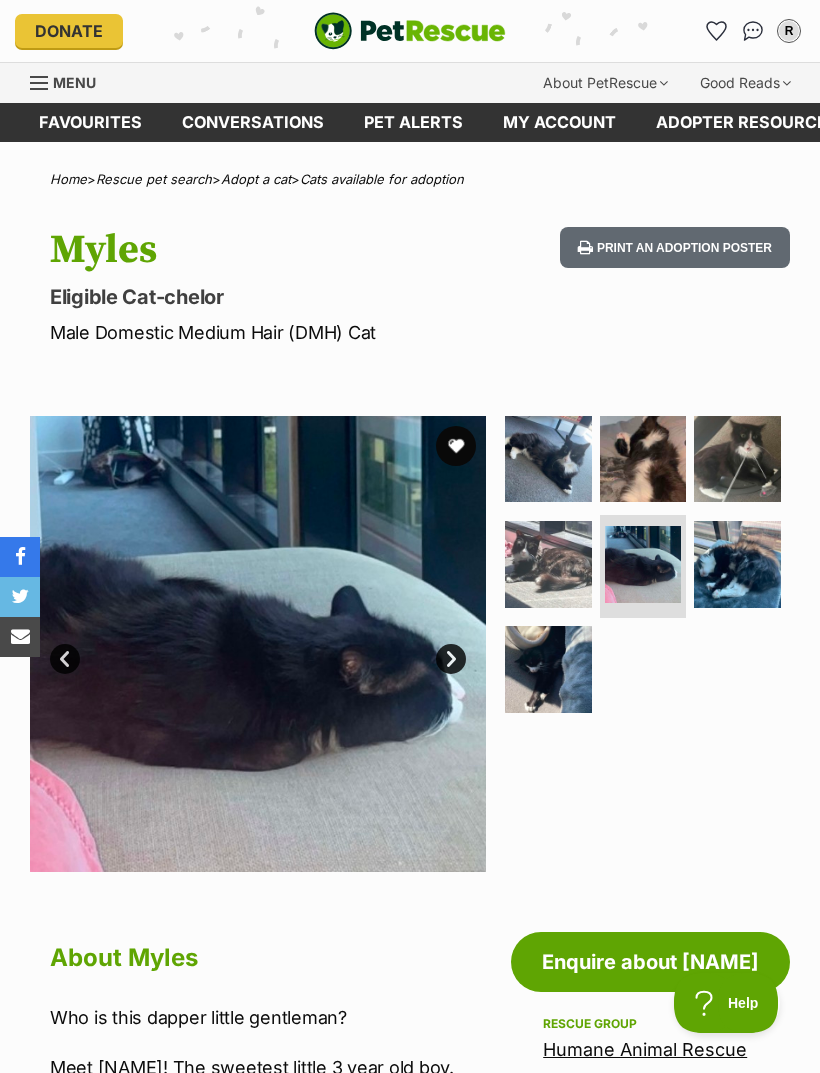 click at bounding box center [737, 564] 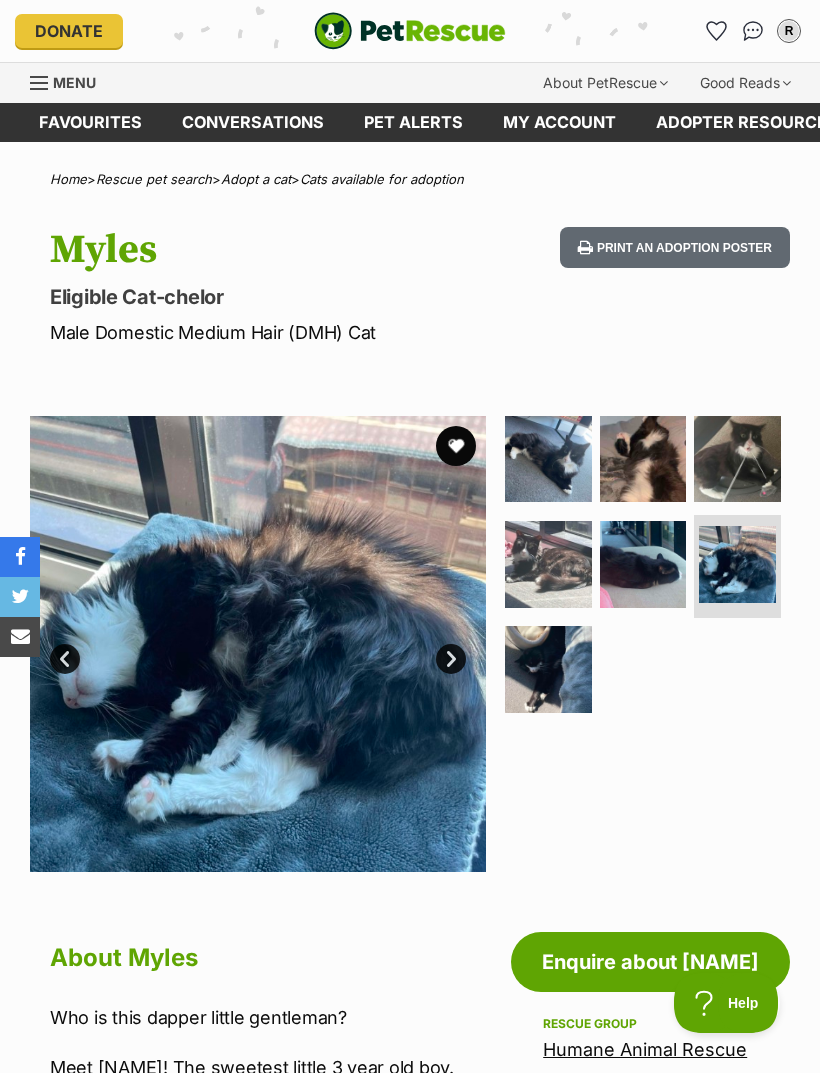 click at bounding box center (548, 669) 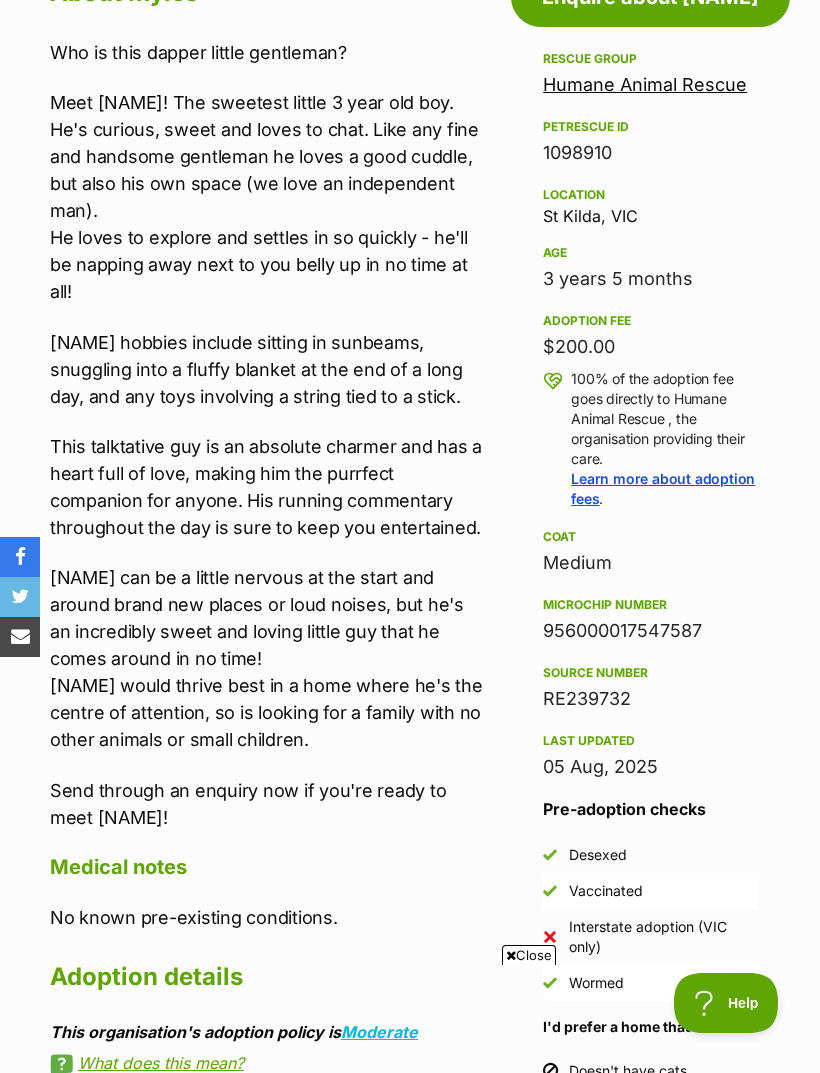 scroll, scrollTop: 960, scrollLeft: 0, axis: vertical 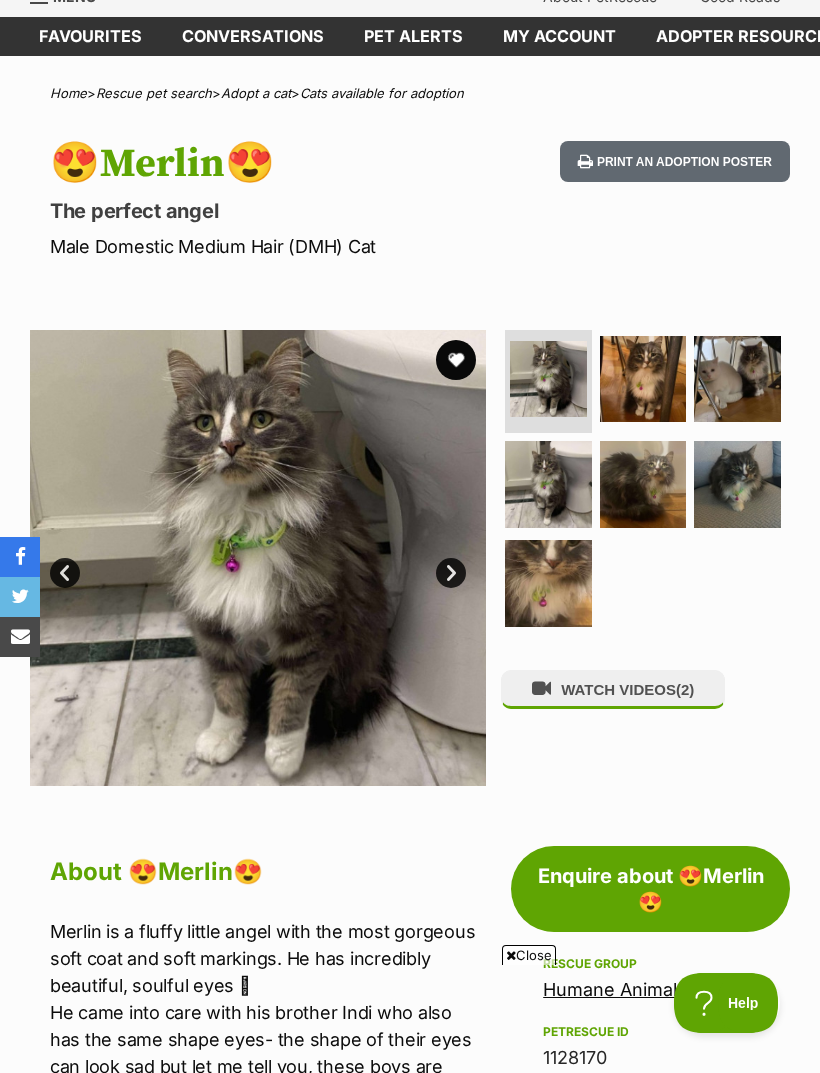 click at bounding box center [643, 379] 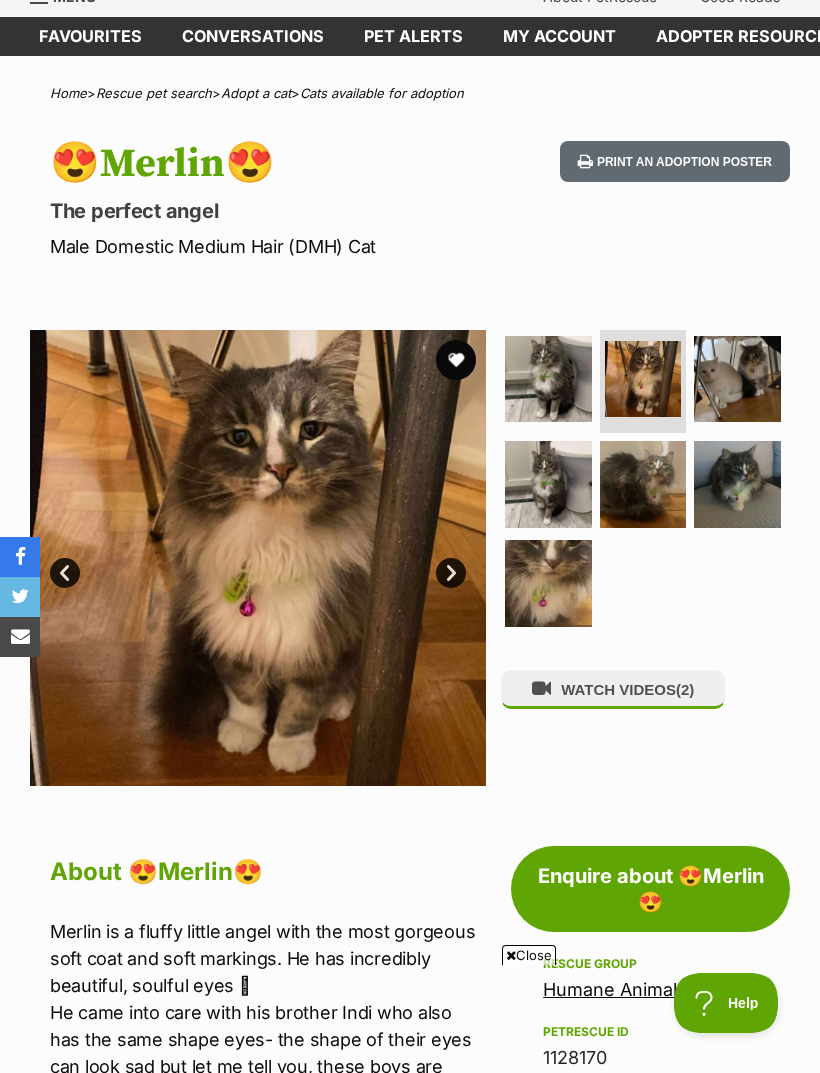 click at bounding box center (737, 379) 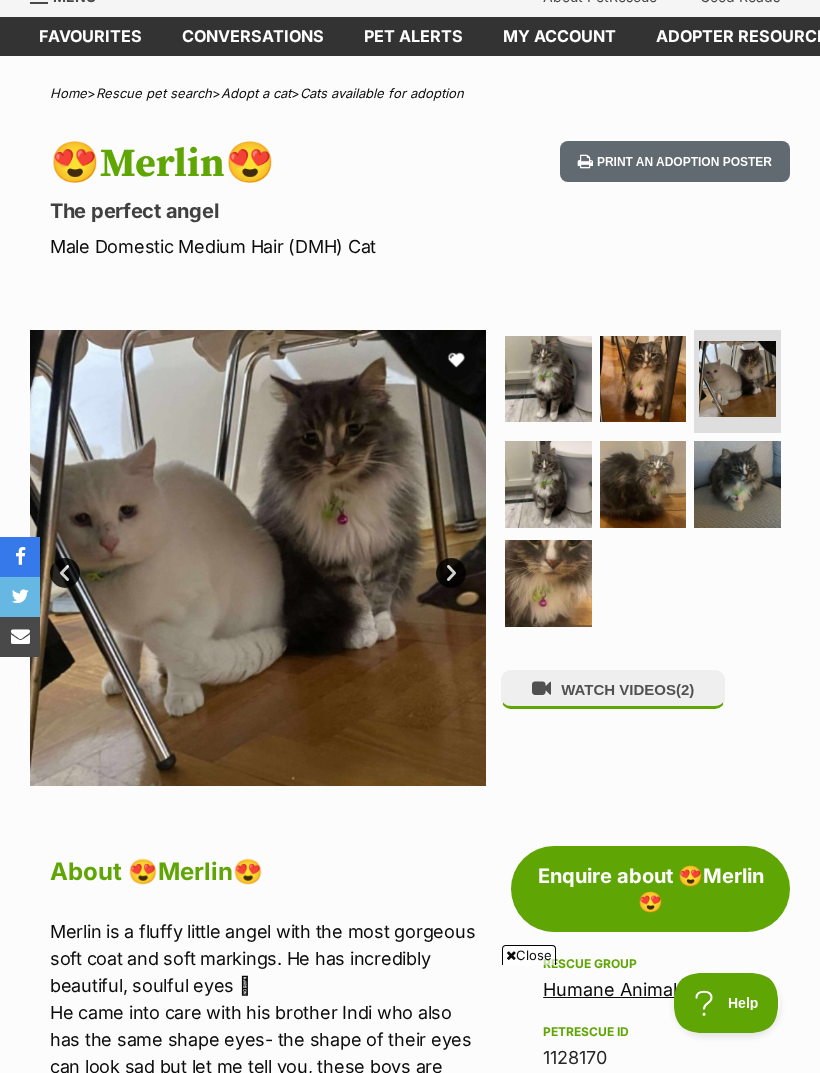click at bounding box center (548, 484) 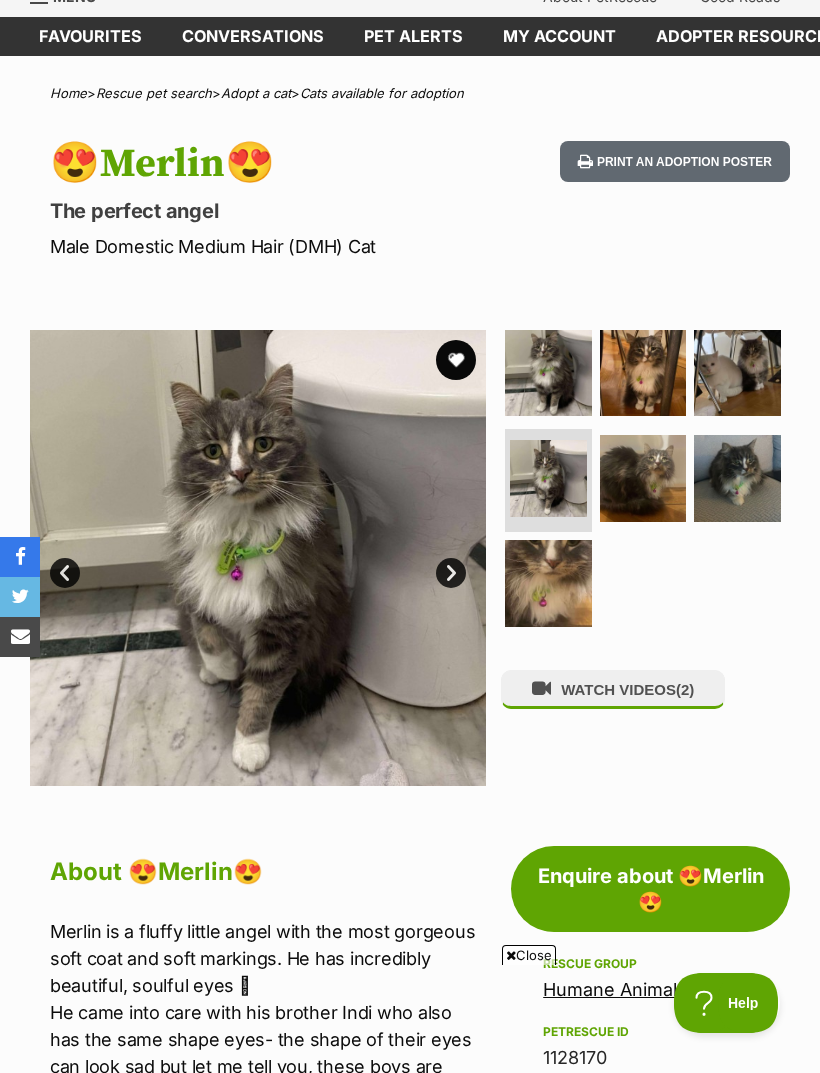 click at bounding box center [643, 478] 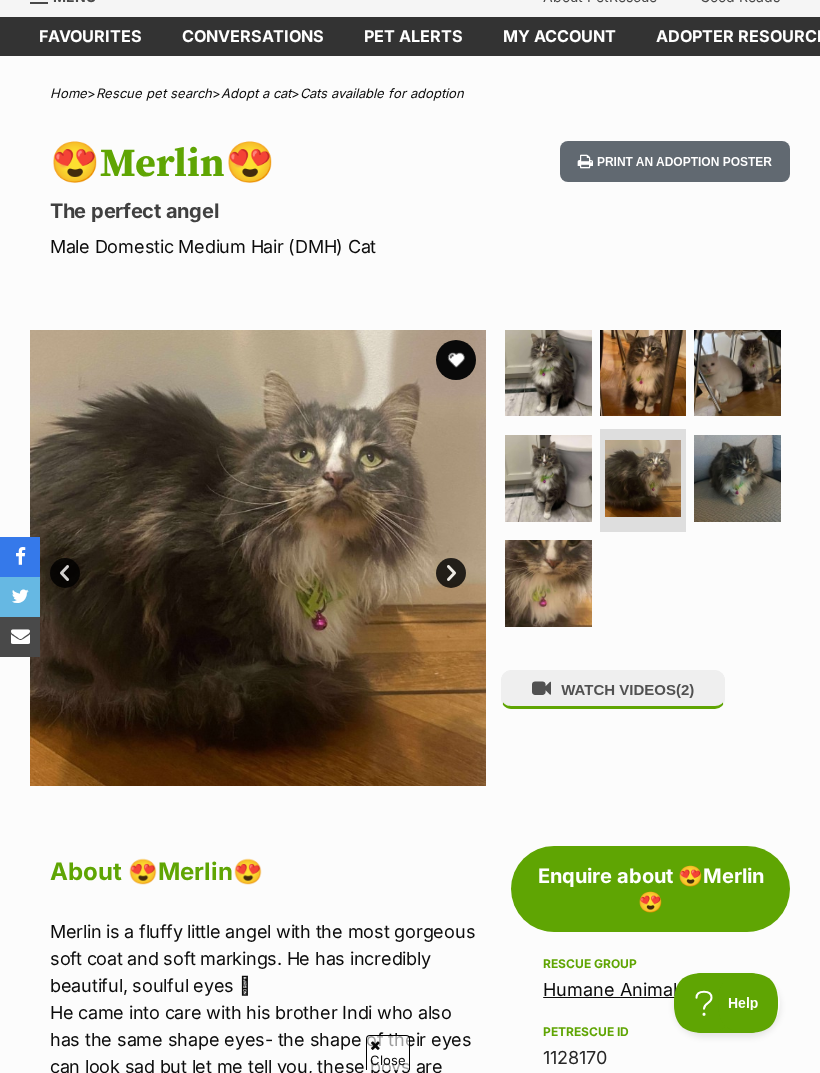 click at bounding box center [737, 478] 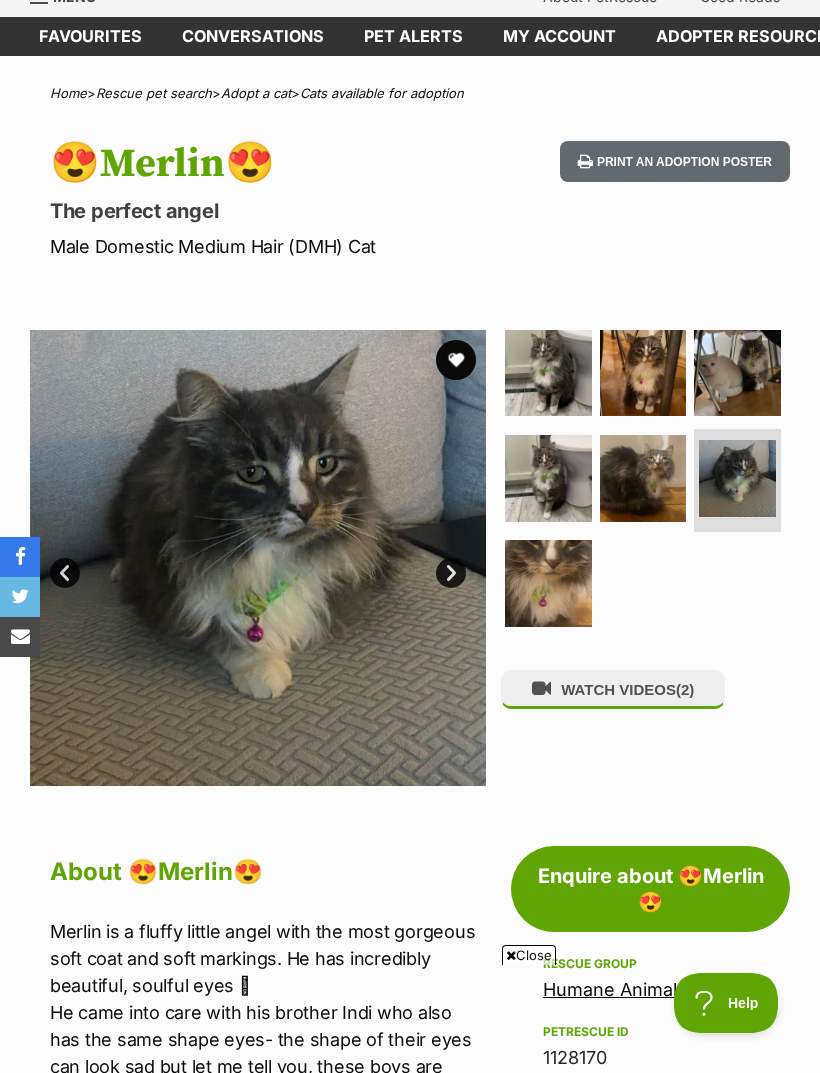 click at bounding box center (548, 583) 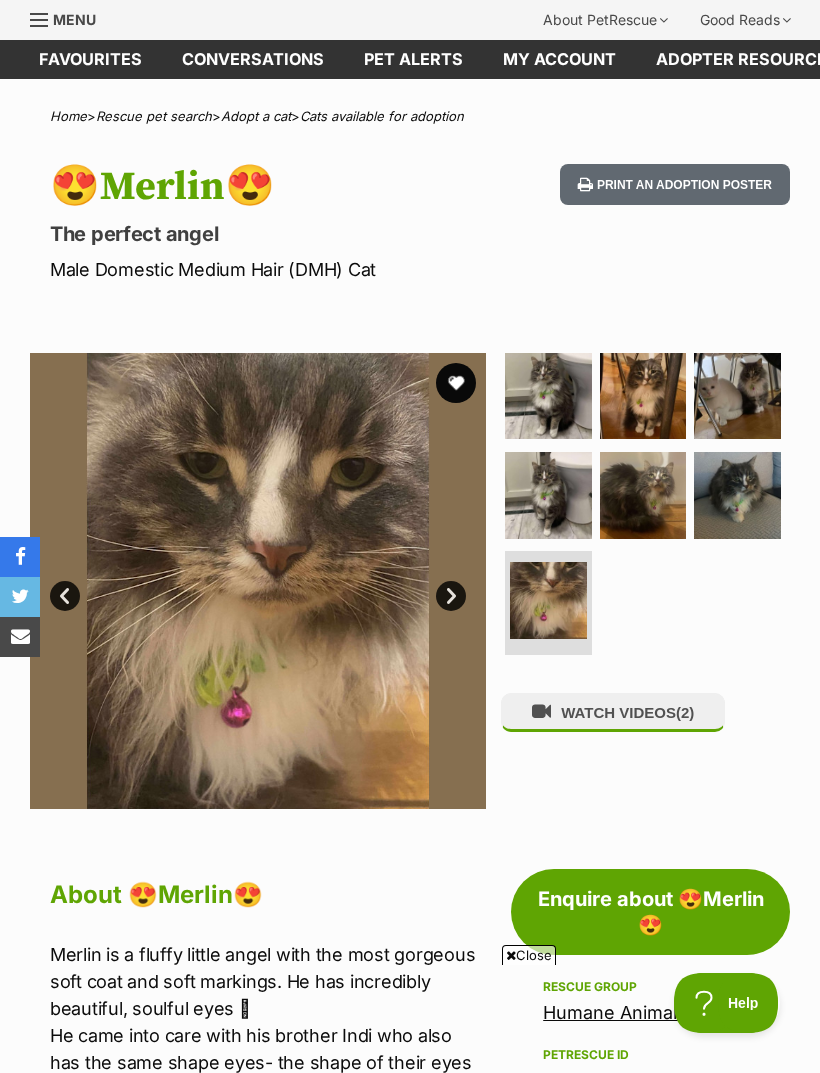 scroll, scrollTop: 0, scrollLeft: 0, axis: both 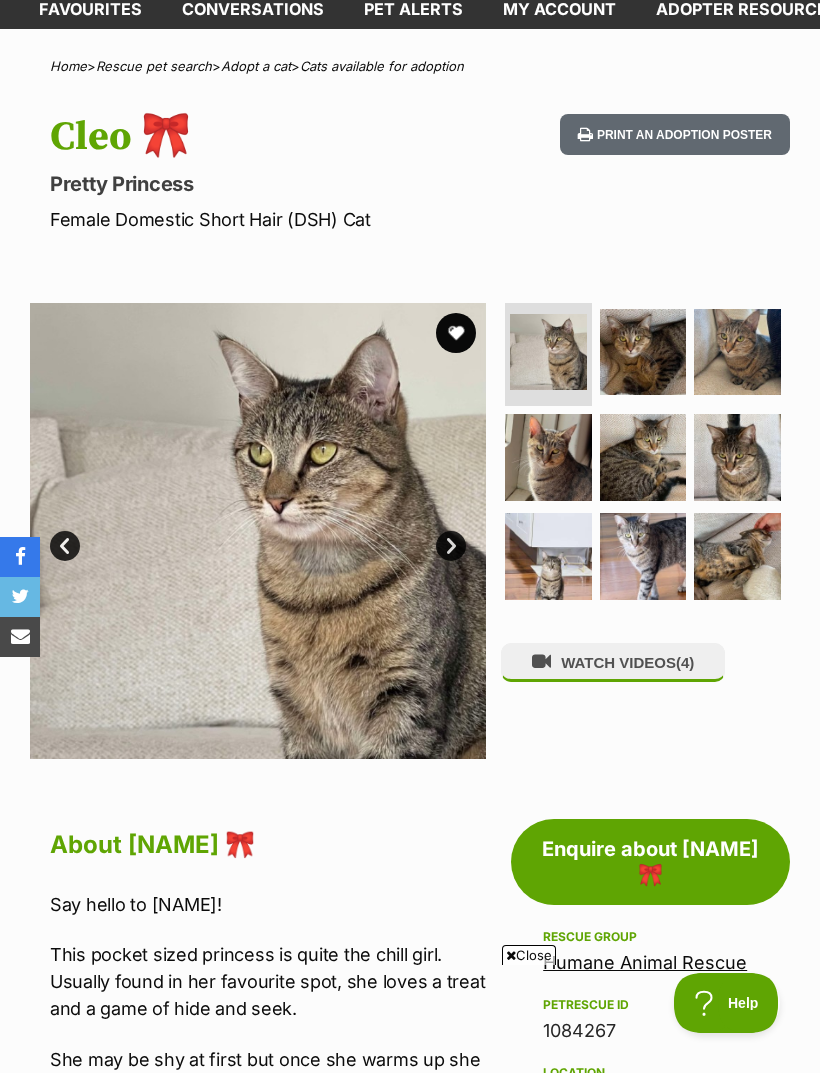 click at bounding box center (643, 352) 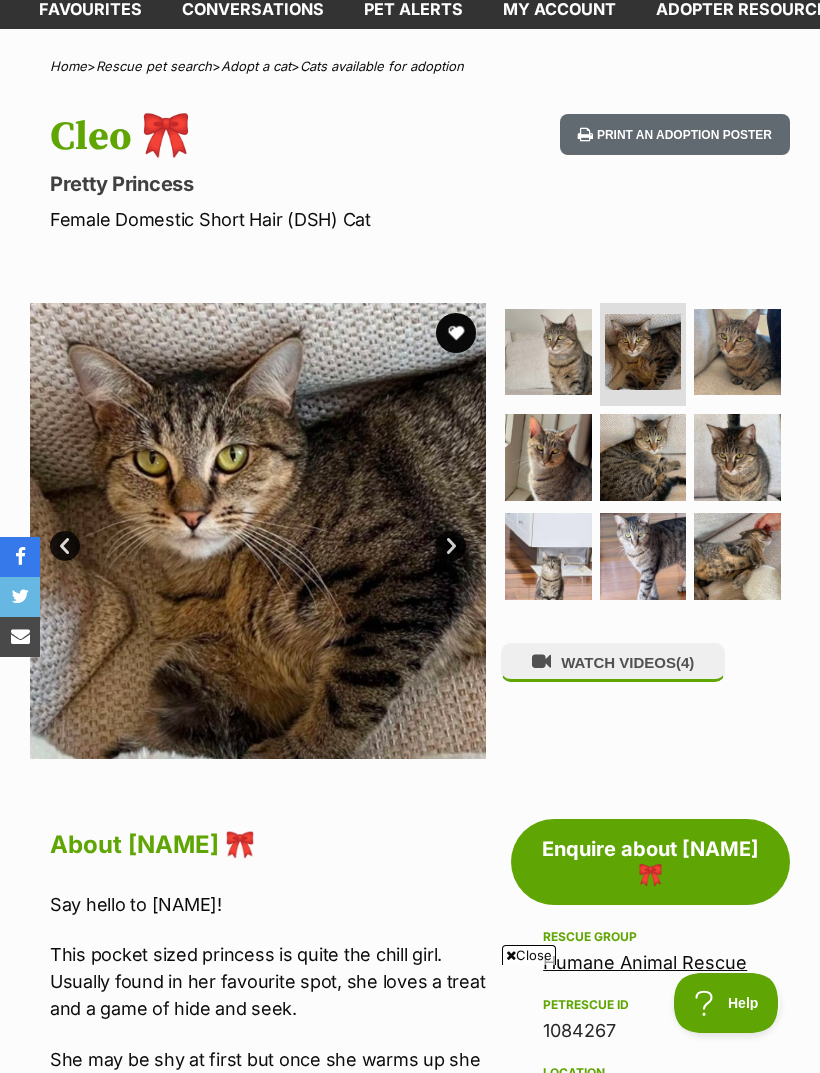 scroll, scrollTop: 0, scrollLeft: 0, axis: both 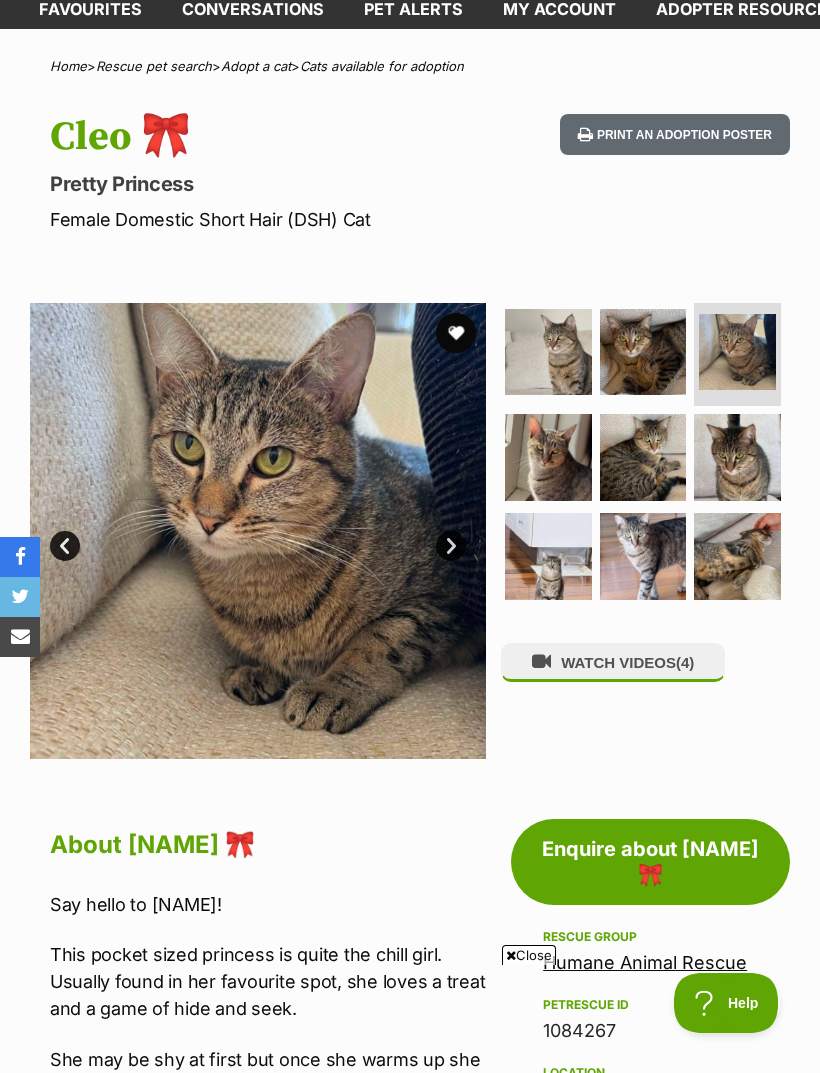 click at bounding box center (548, 457) 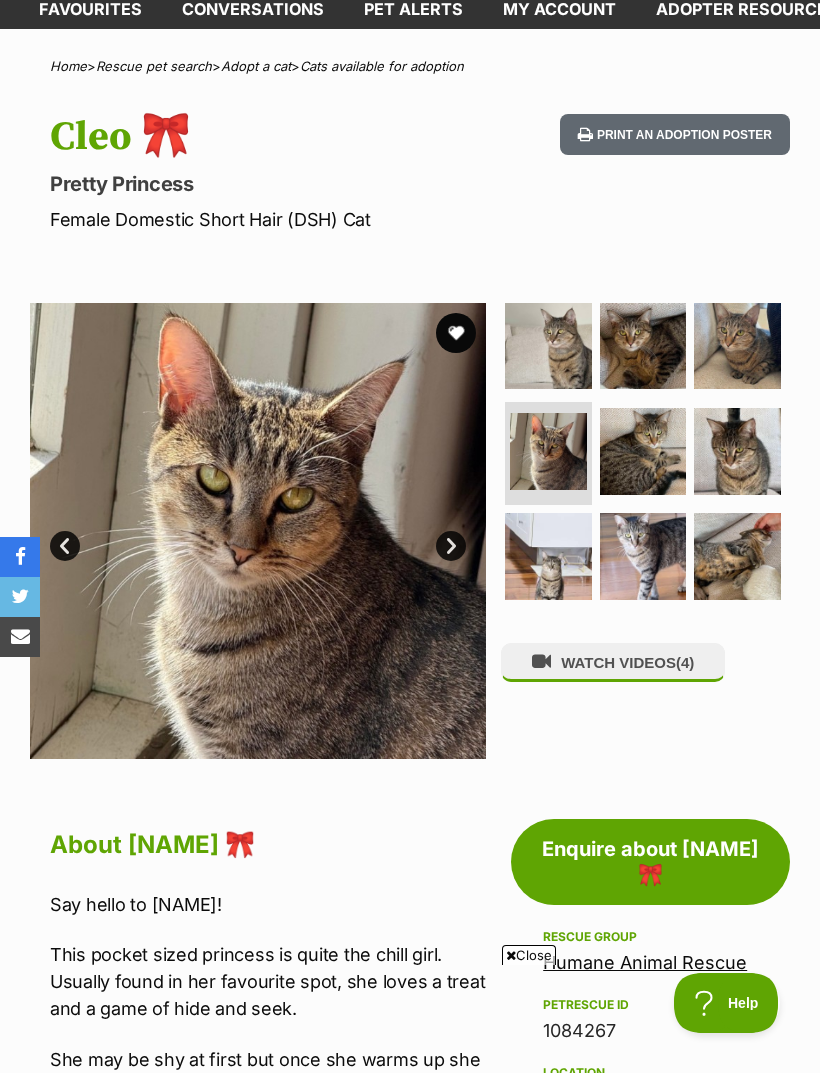 click at bounding box center (643, 451) 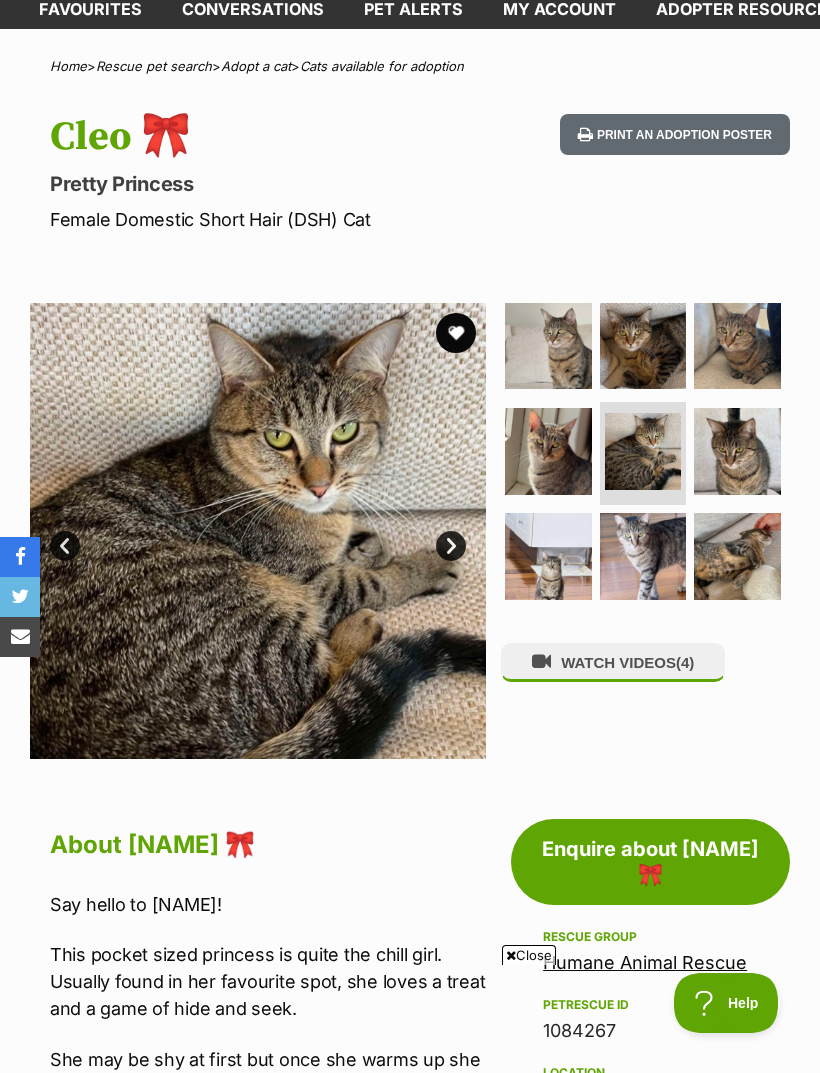 click at bounding box center [737, 451] 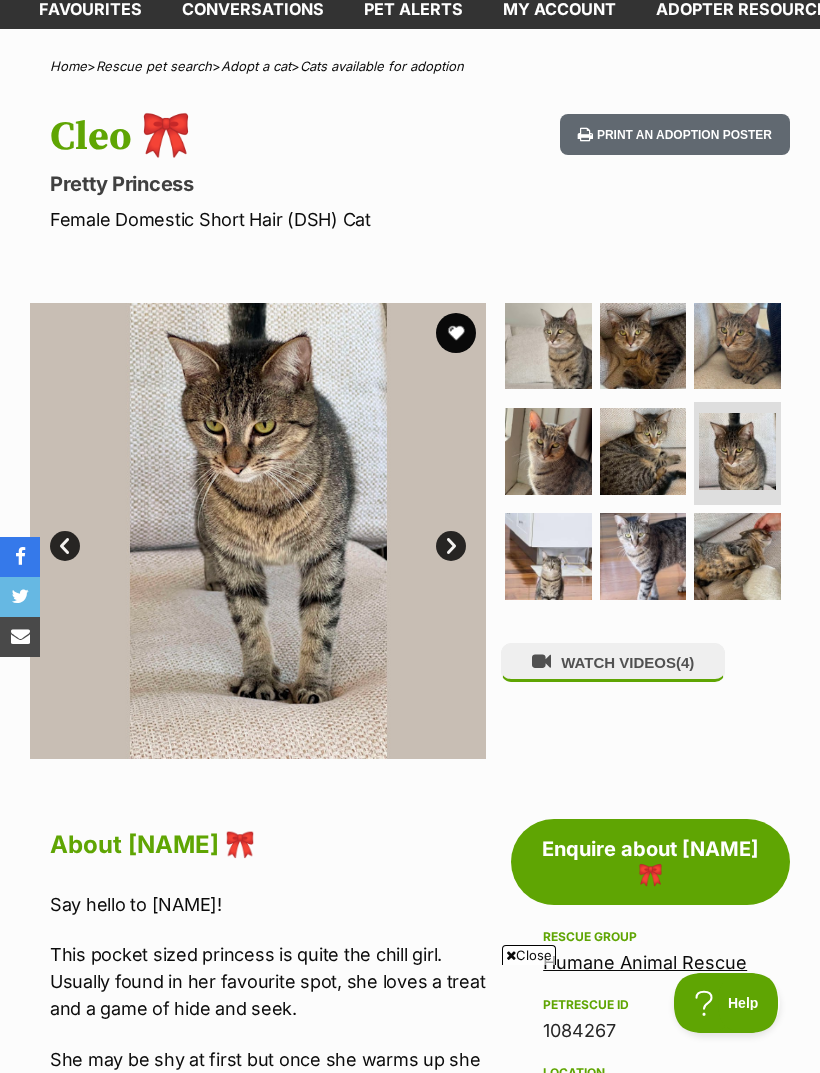 click at bounding box center [548, 556] 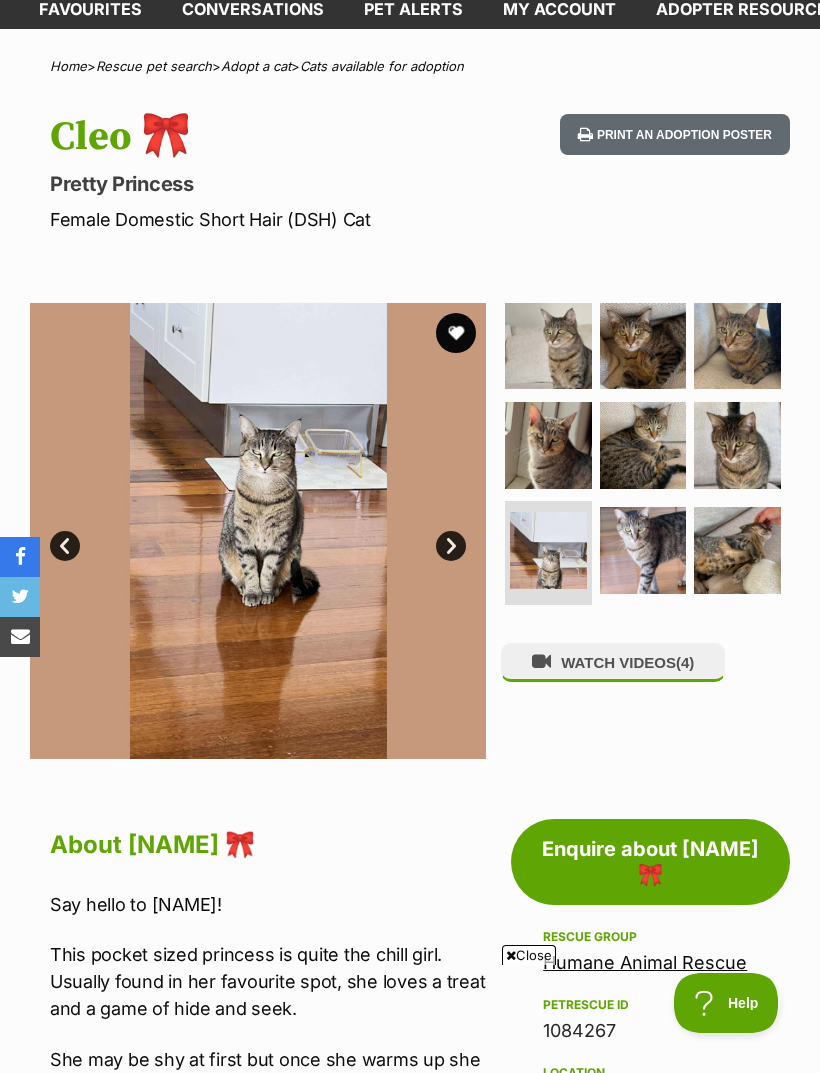 click at bounding box center (643, 550) 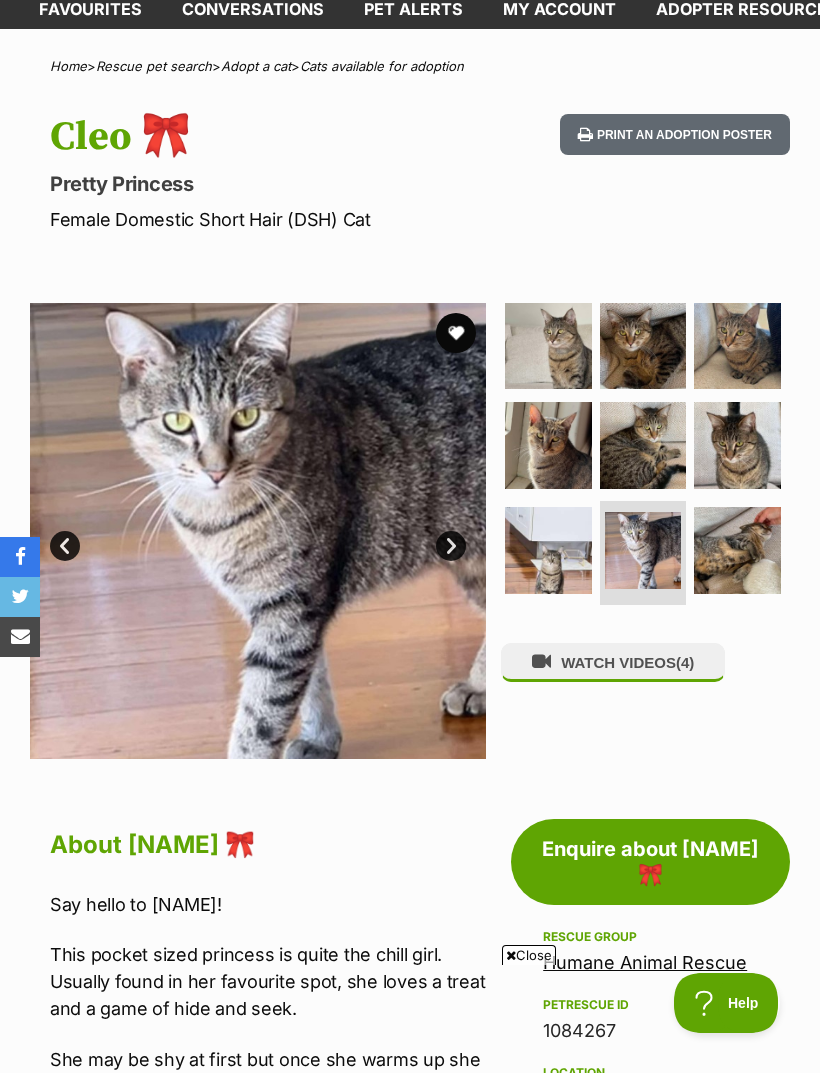 click at bounding box center [737, 550] 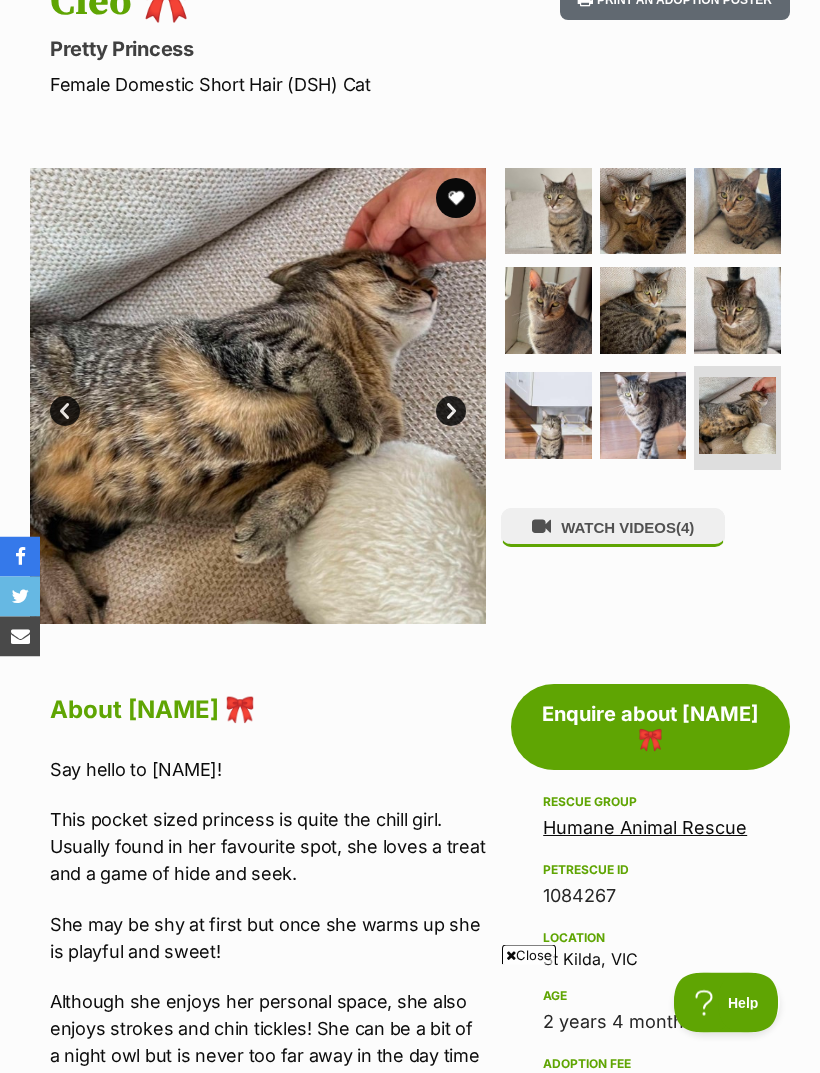 scroll, scrollTop: 236, scrollLeft: 0, axis: vertical 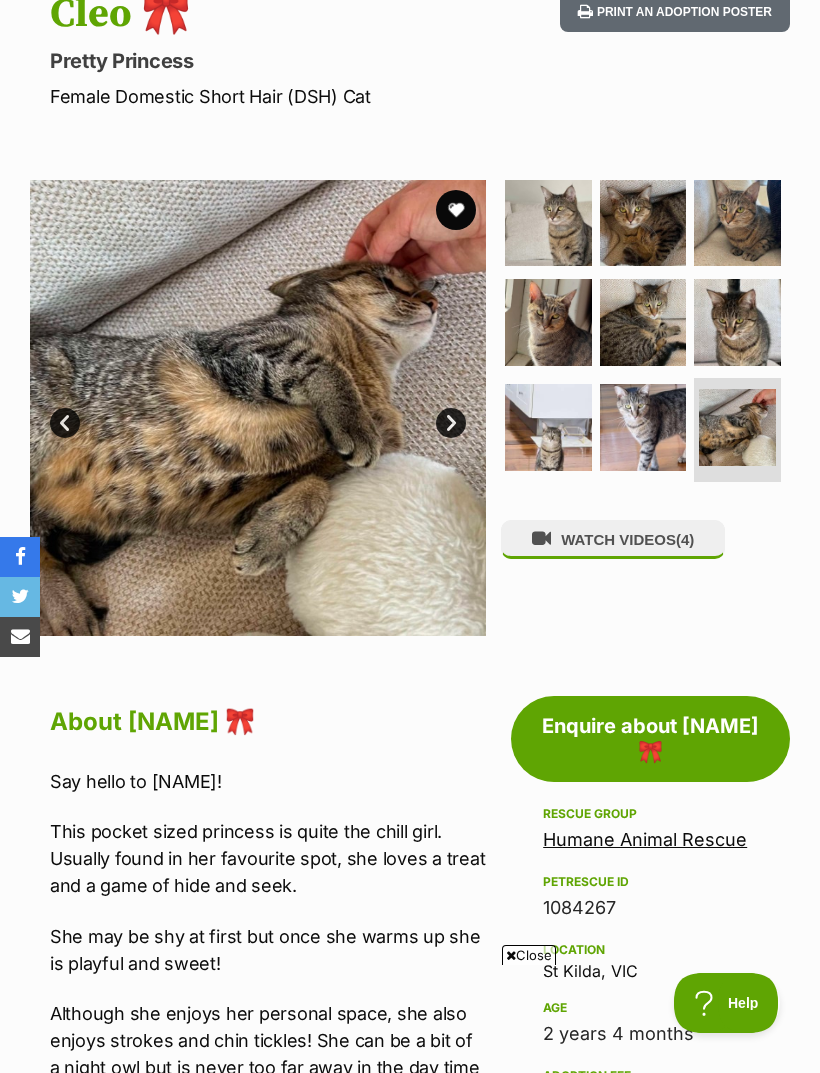 click on "Enquire about [PERSON] 🎀" at bounding box center (650, 739) 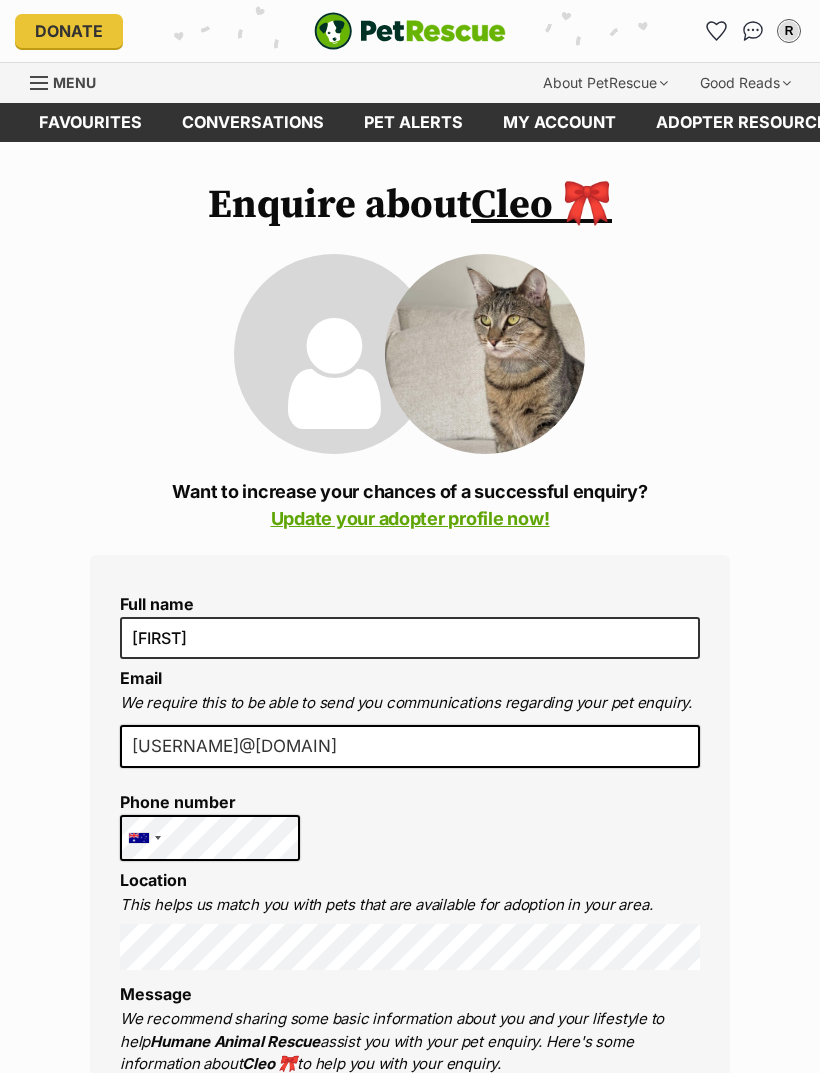scroll, scrollTop: 0, scrollLeft: 0, axis: both 